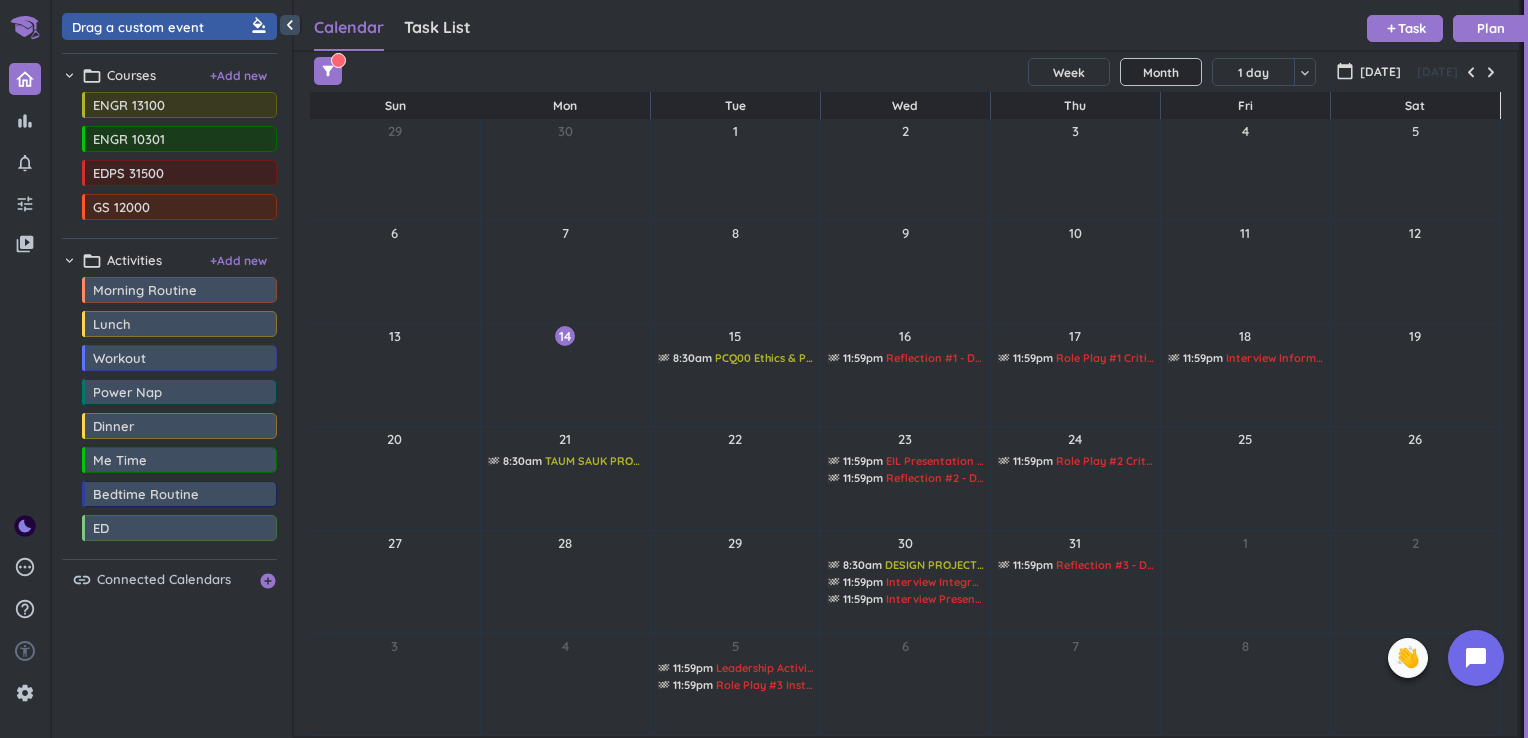scroll, scrollTop: 0, scrollLeft: 0, axis: both 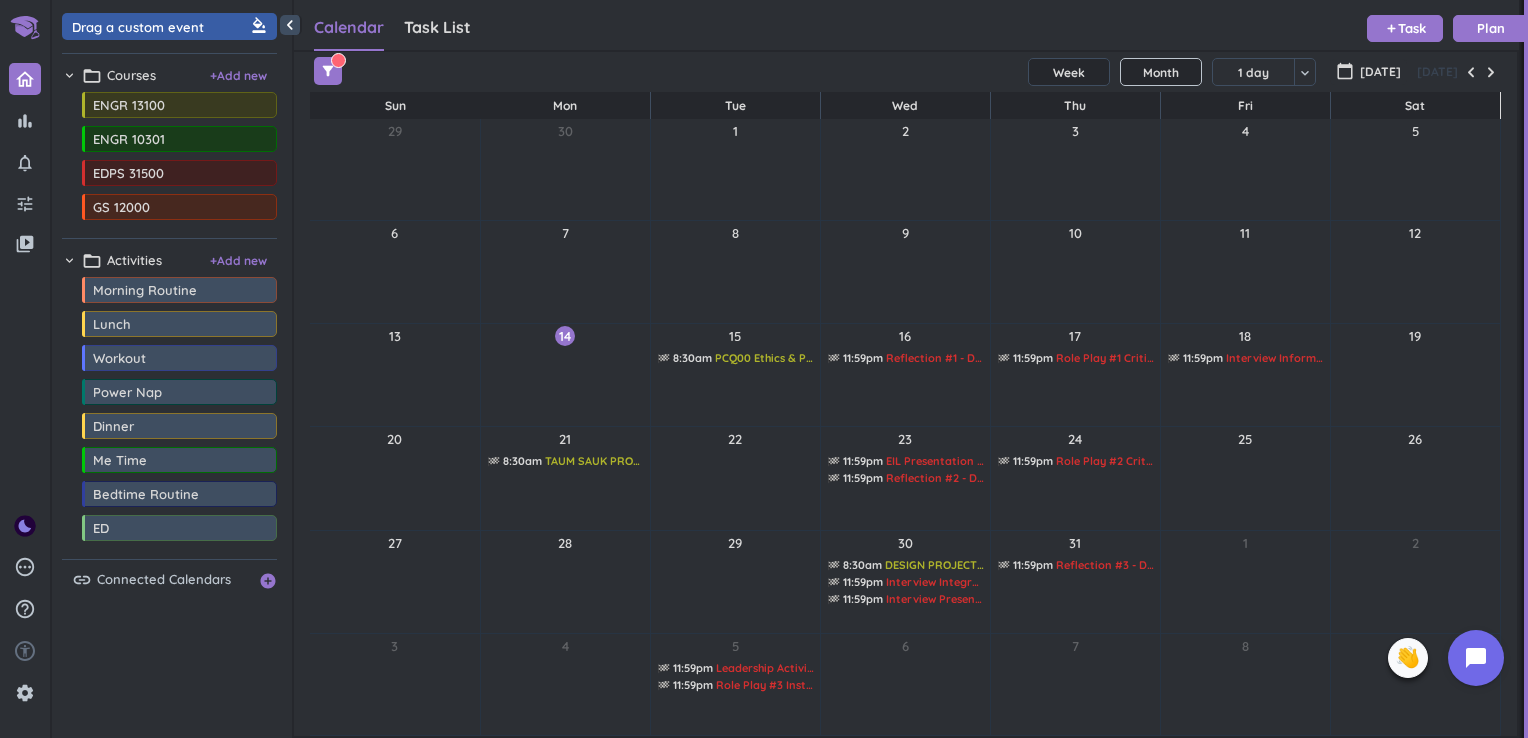 click on "Week" at bounding box center (1069, 72) 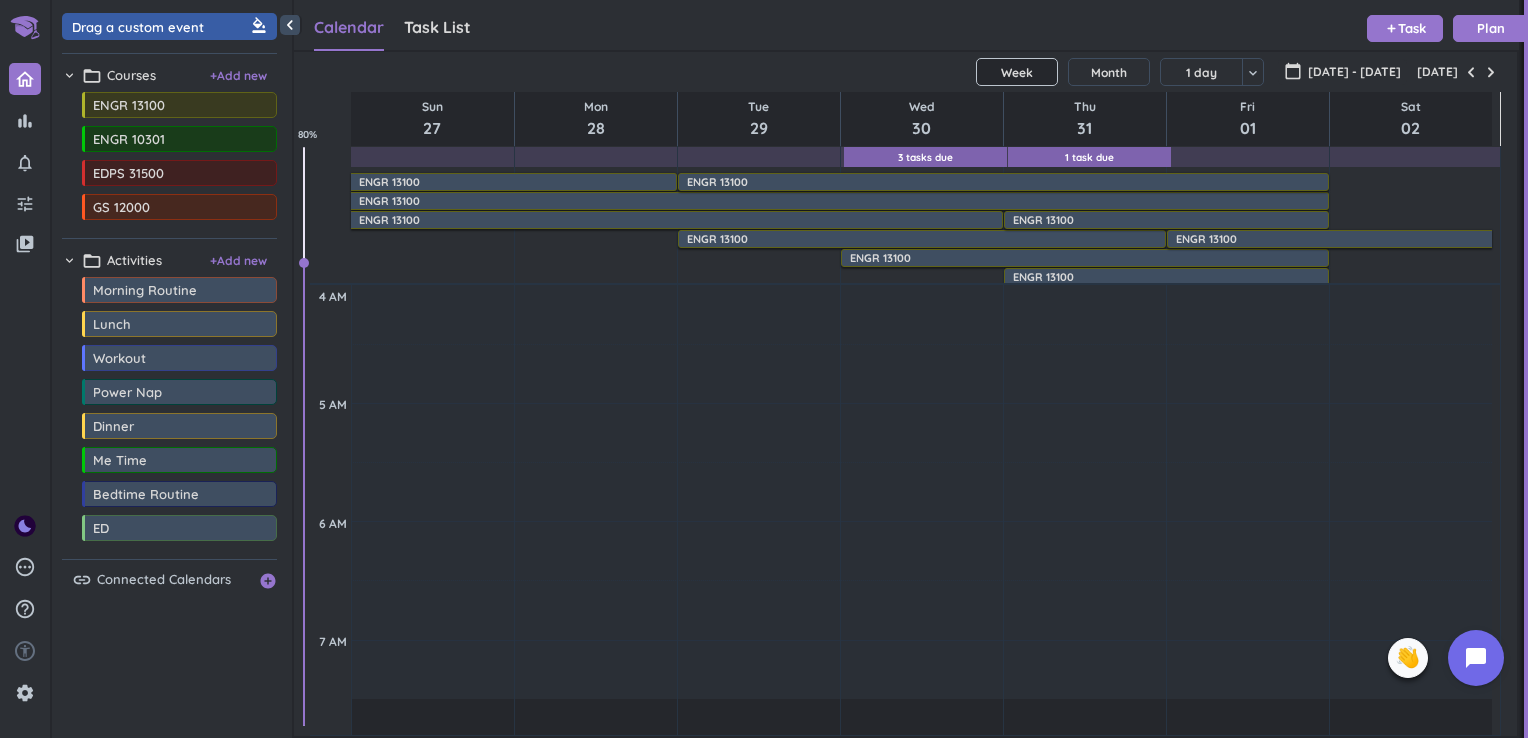 scroll, scrollTop: 96, scrollLeft: 0, axis: vertical 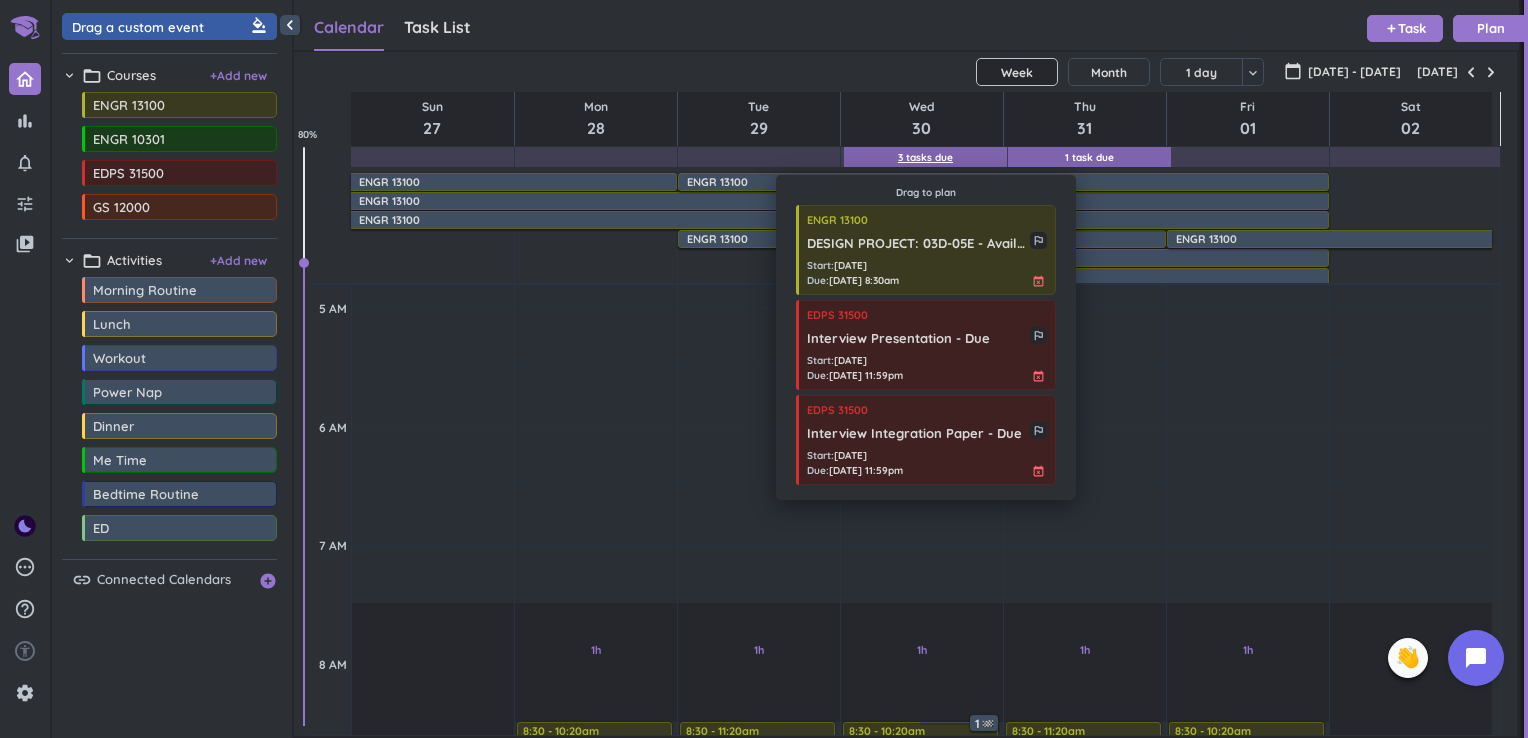 click on "3   Tasks   Due" at bounding box center (925, 157) 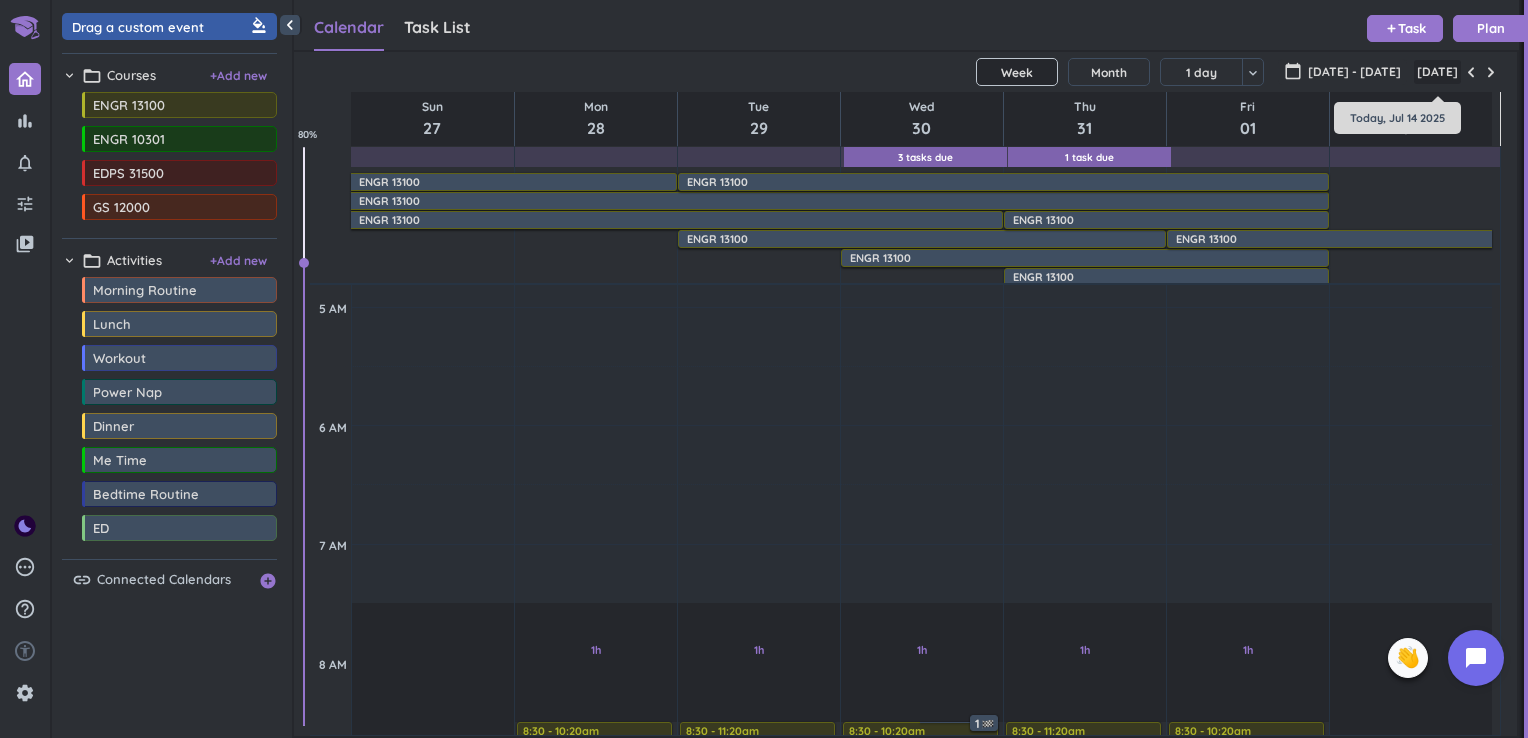 click on "[DATE]" at bounding box center [1437, 72] 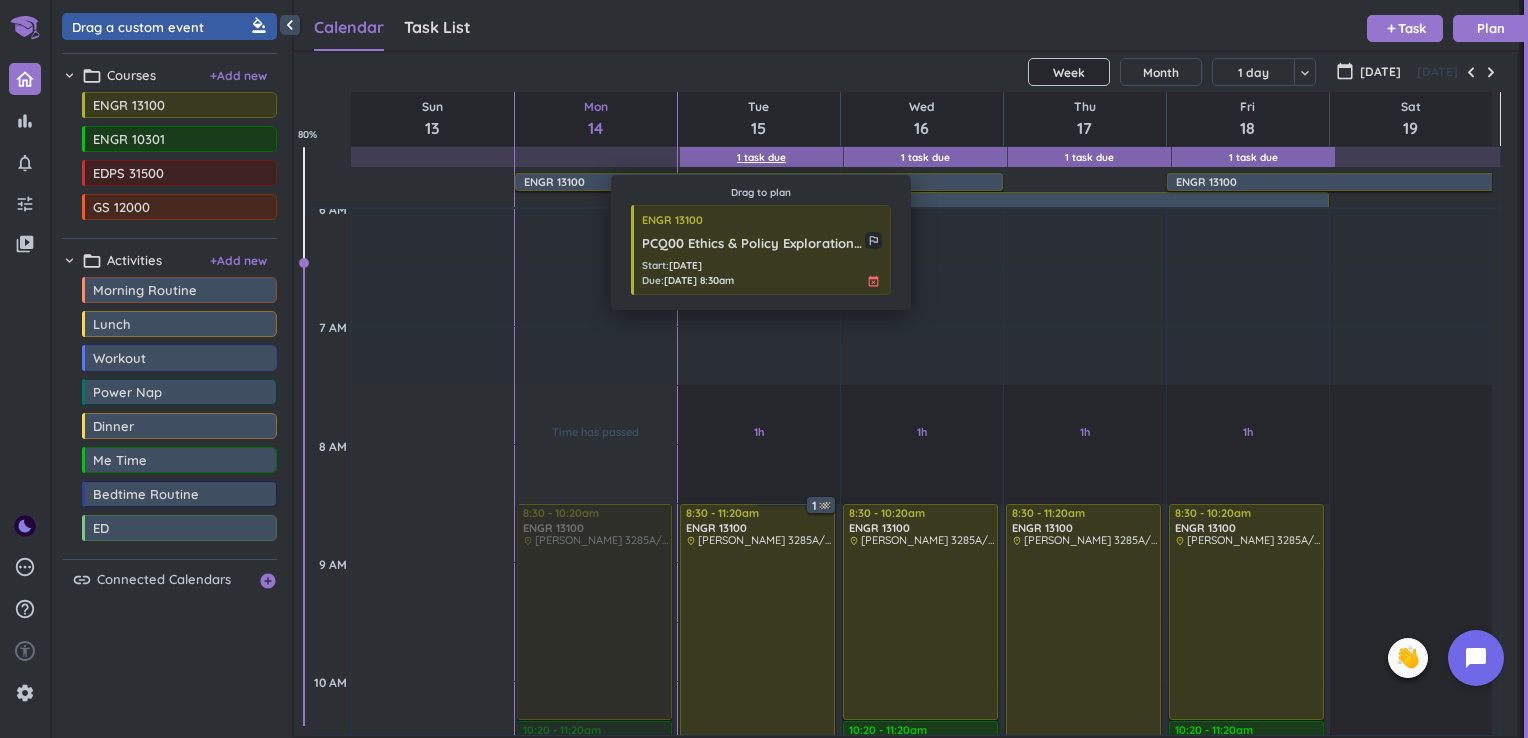 click on "1   Task   Due" at bounding box center [761, 157] 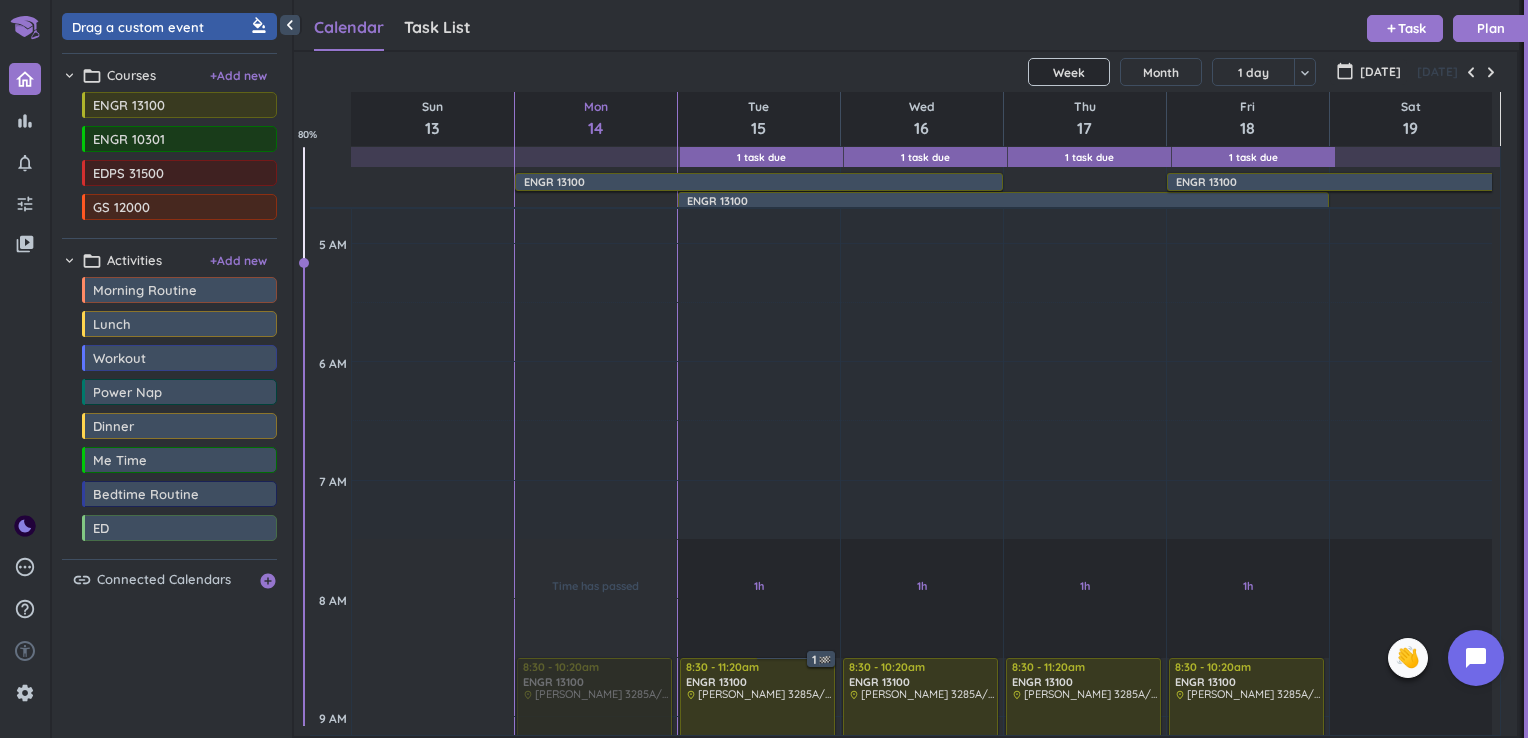 scroll, scrollTop: 87, scrollLeft: 0, axis: vertical 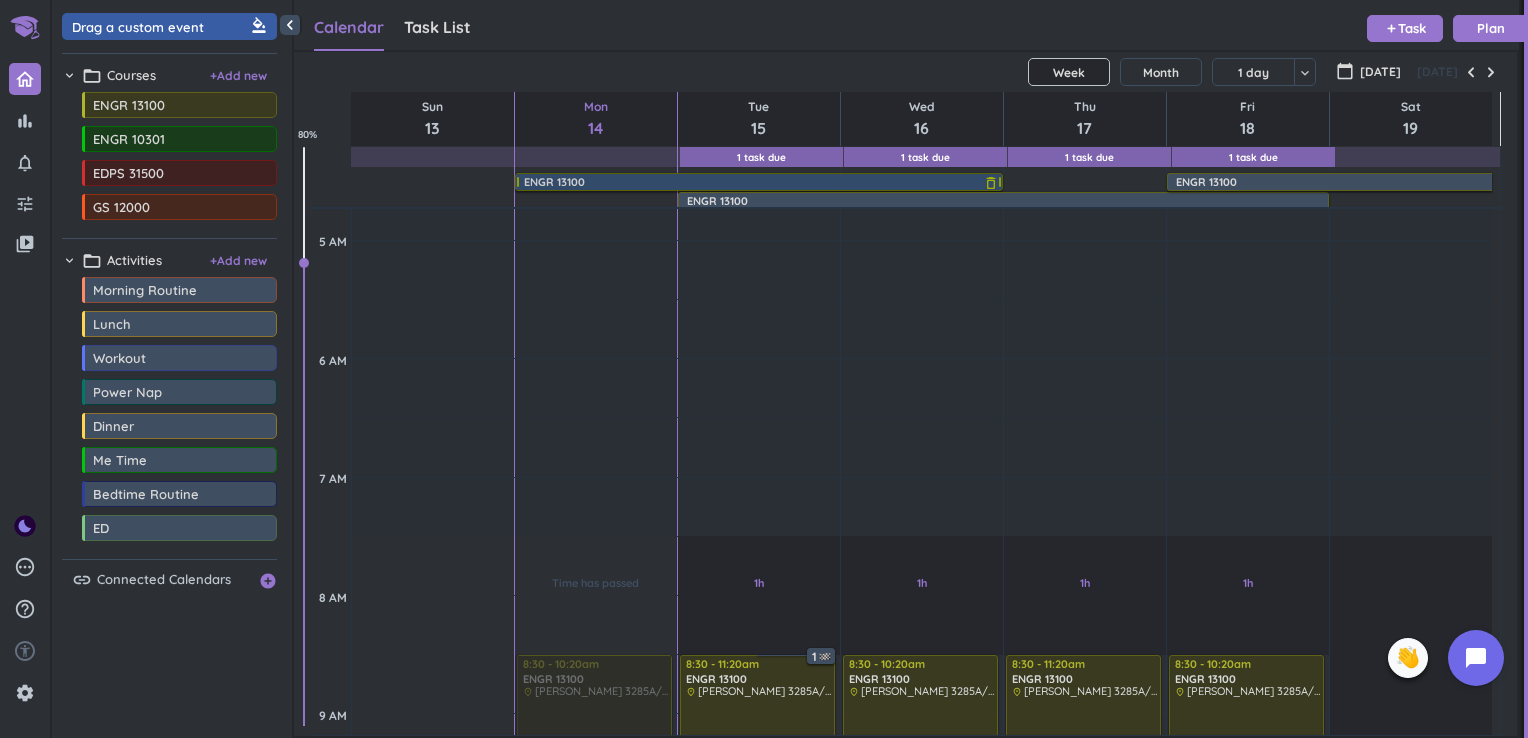 click on "ENGR 13100 delete_outline place Summer 2025 ENGR 13100-001 SD" at bounding box center (759, 182) 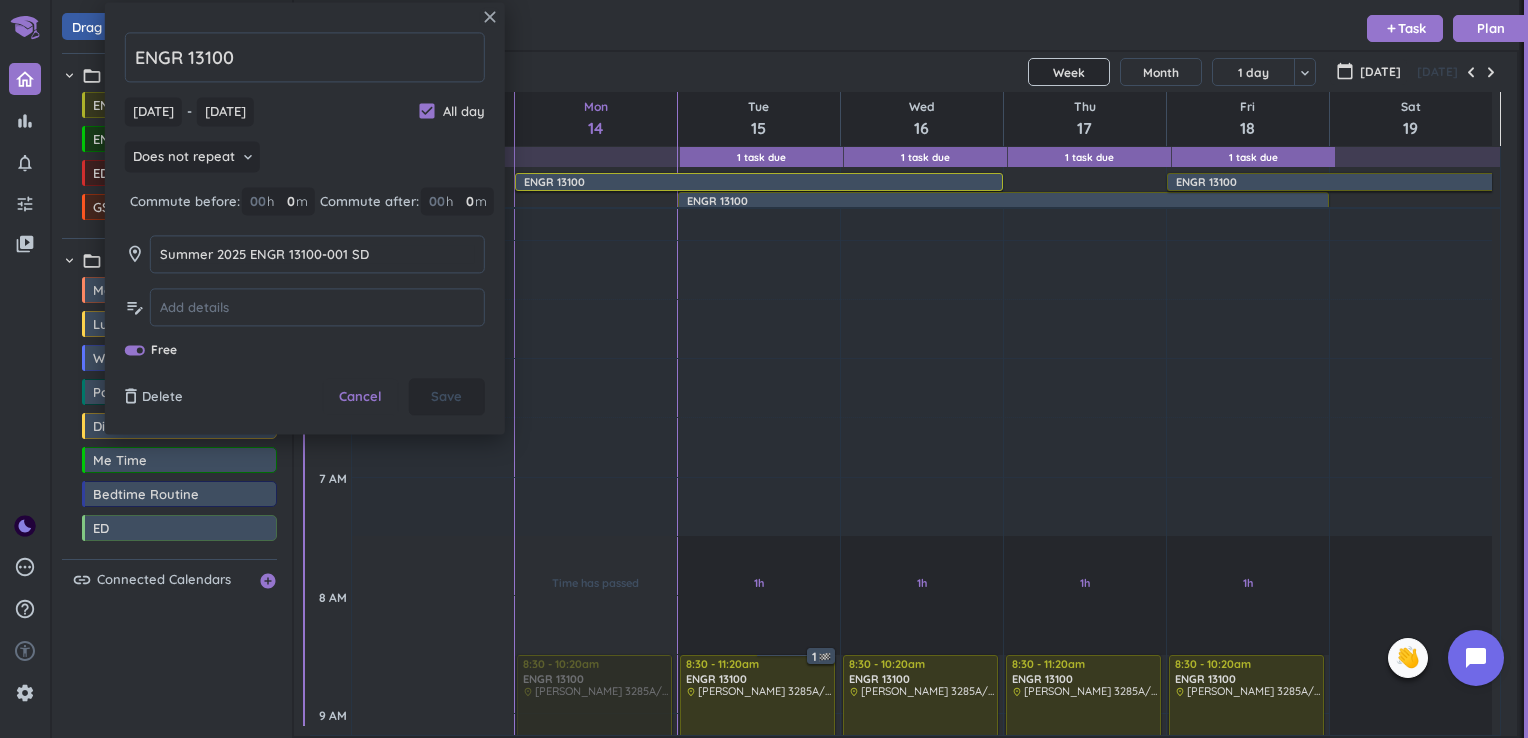 click on "close" at bounding box center [490, 17] 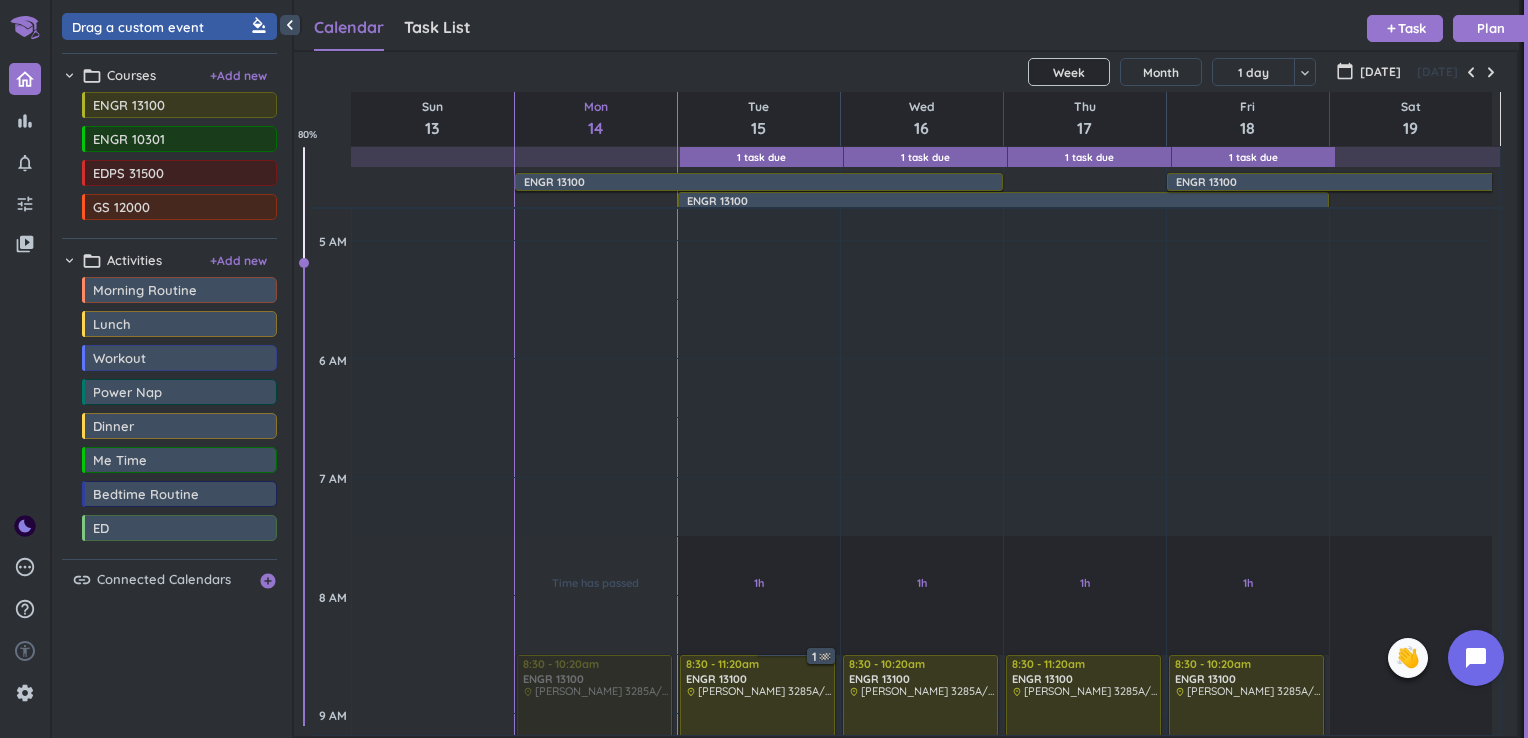 click on "Calendar Task List" at bounding box center [392, 28] 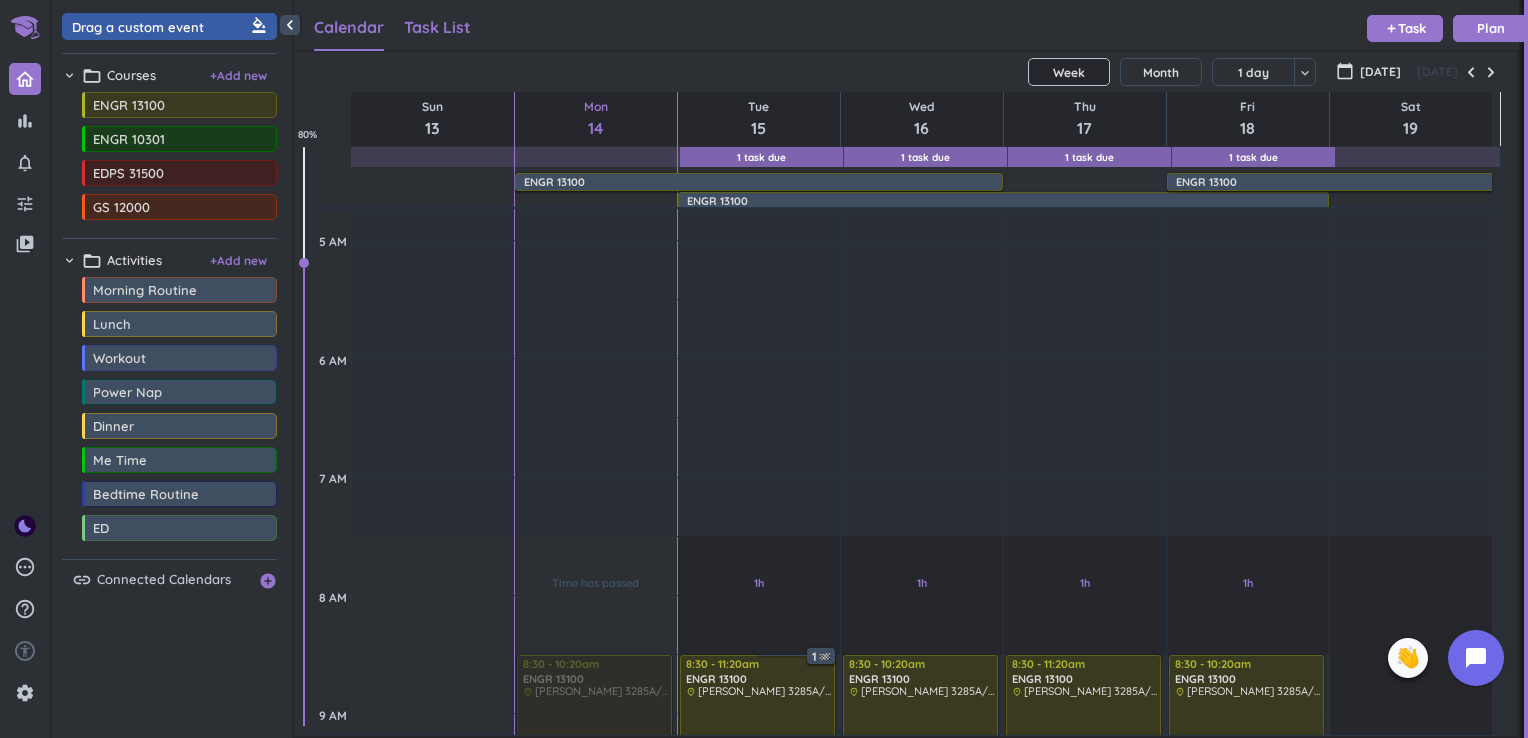 click on "Task List" at bounding box center [437, 27] 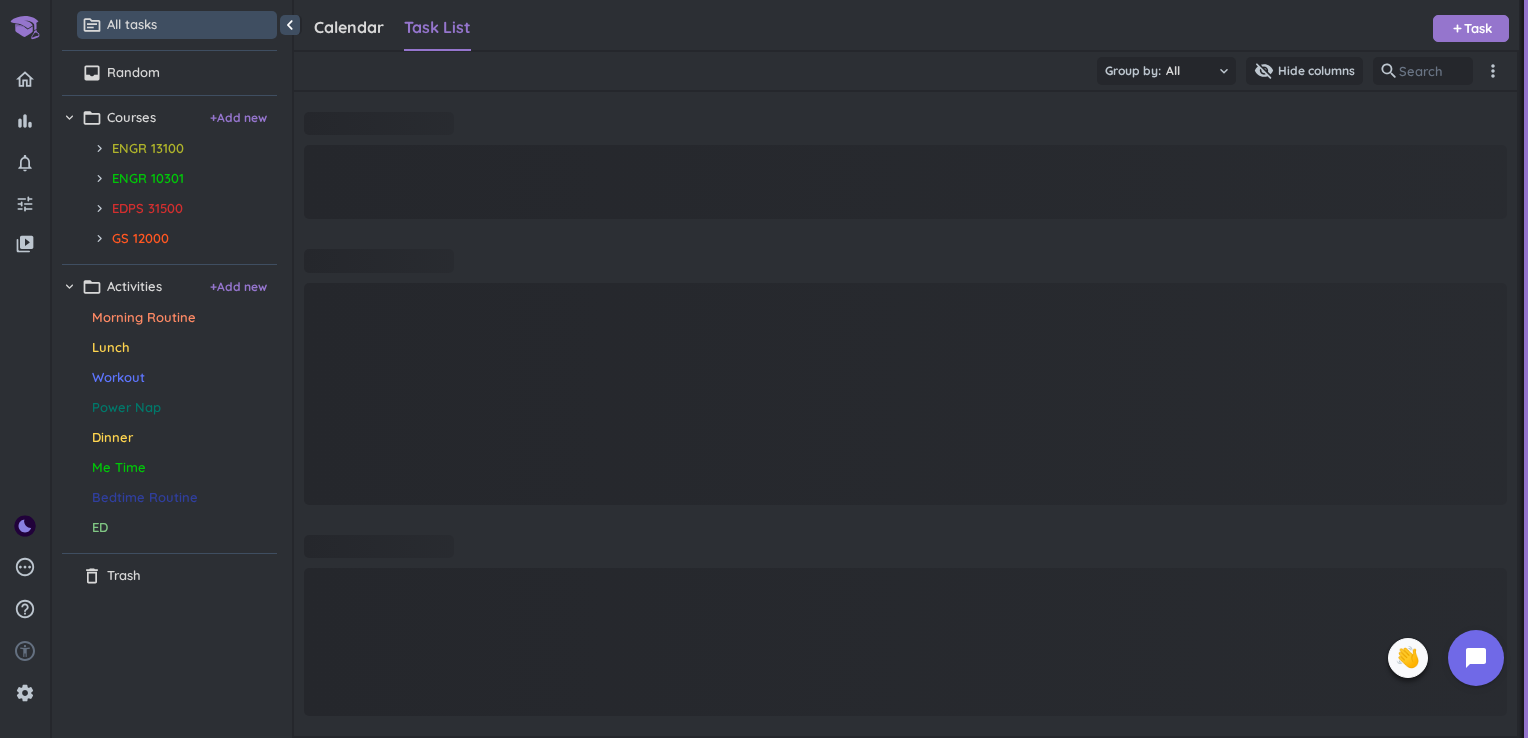 scroll, scrollTop: 8, scrollLeft: 9, axis: both 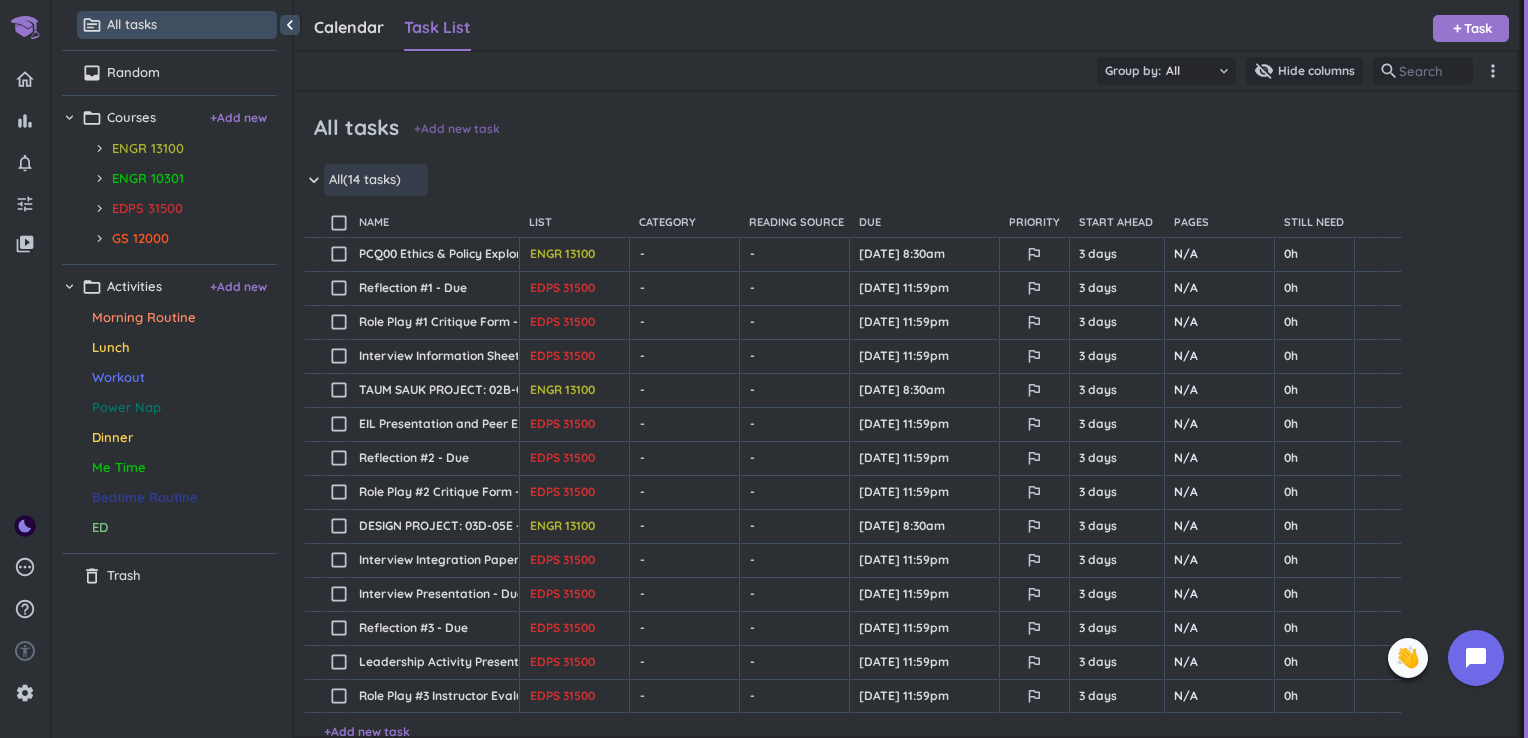 click on "+  Add new task" at bounding box center (457, 129) 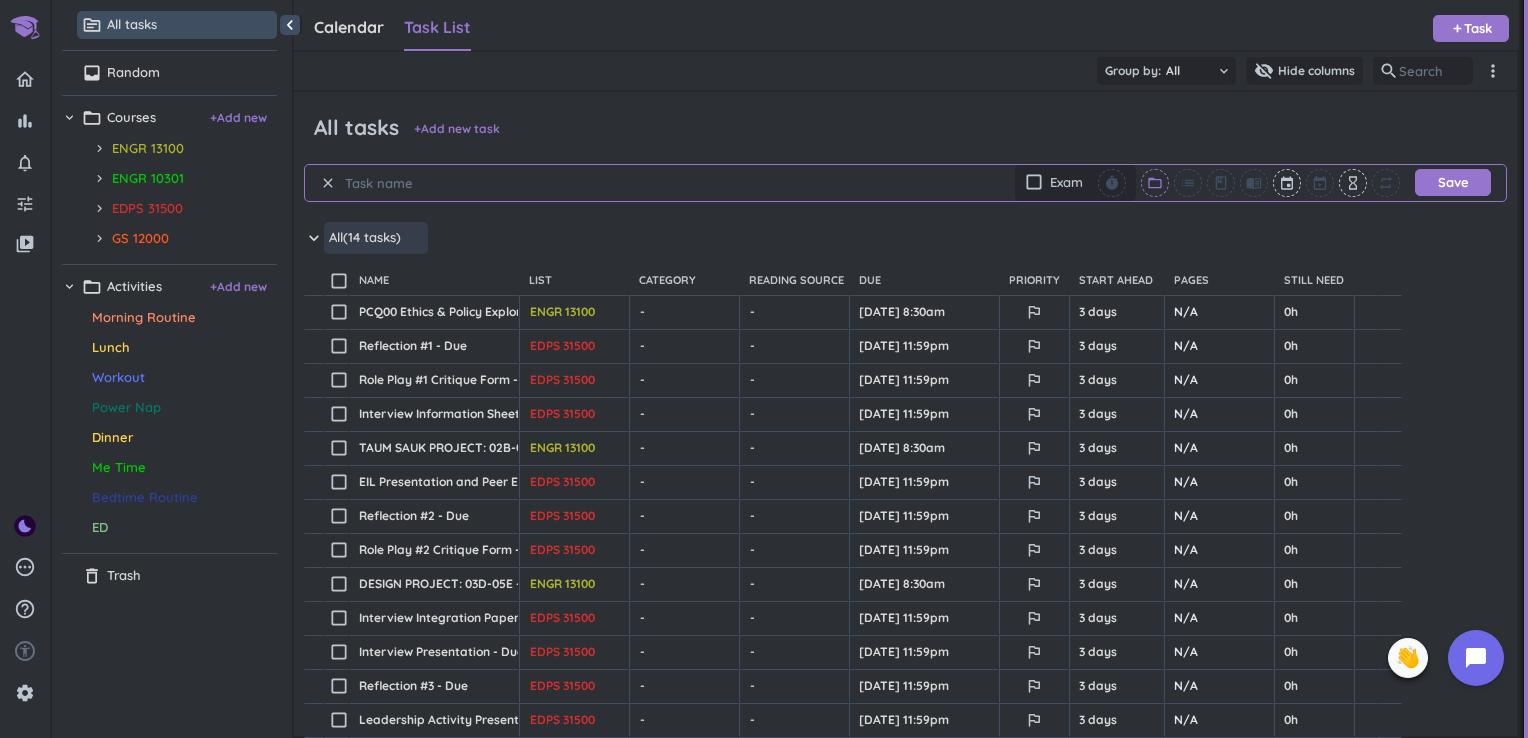 click on "folder_open" at bounding box center (1155, 183) 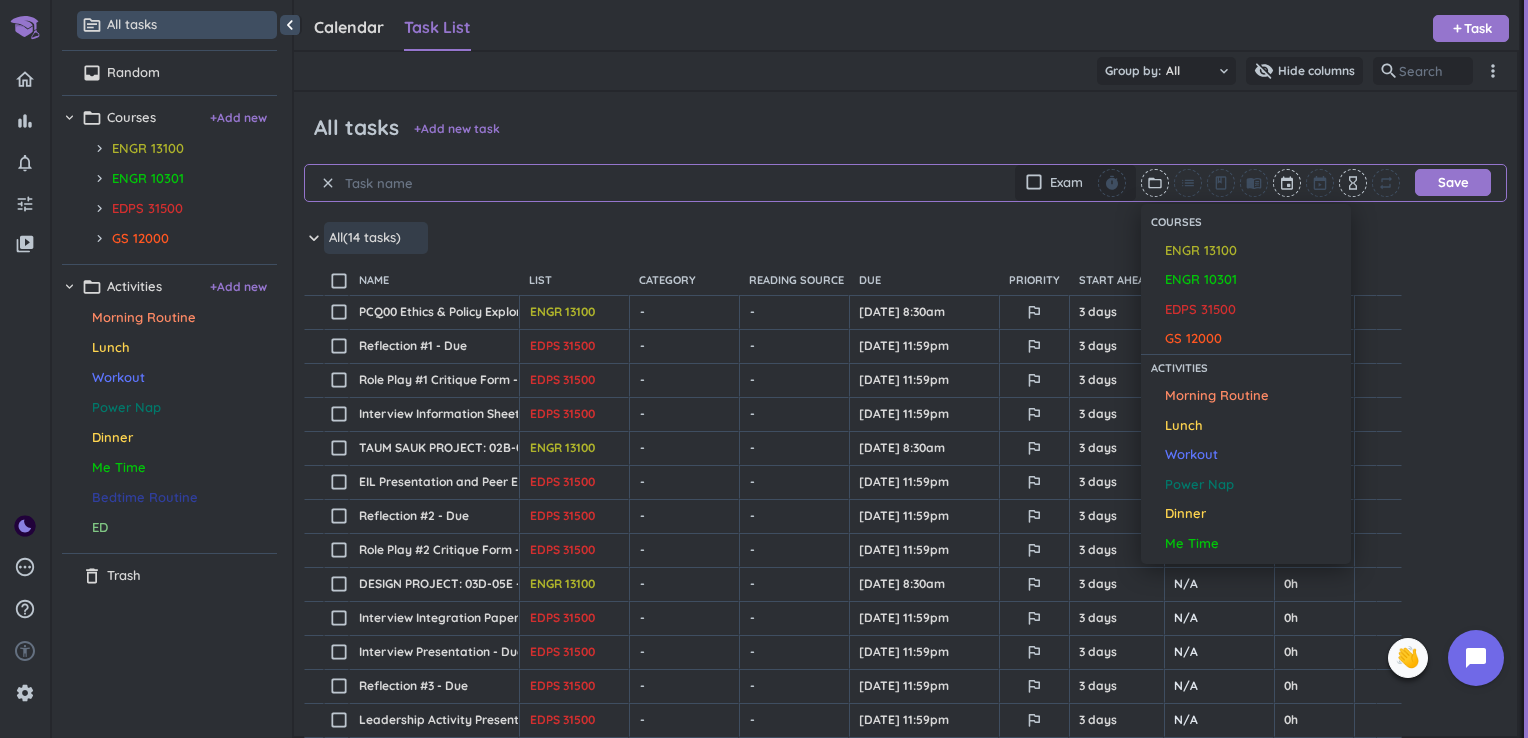 click at bounding box center [764, 369] 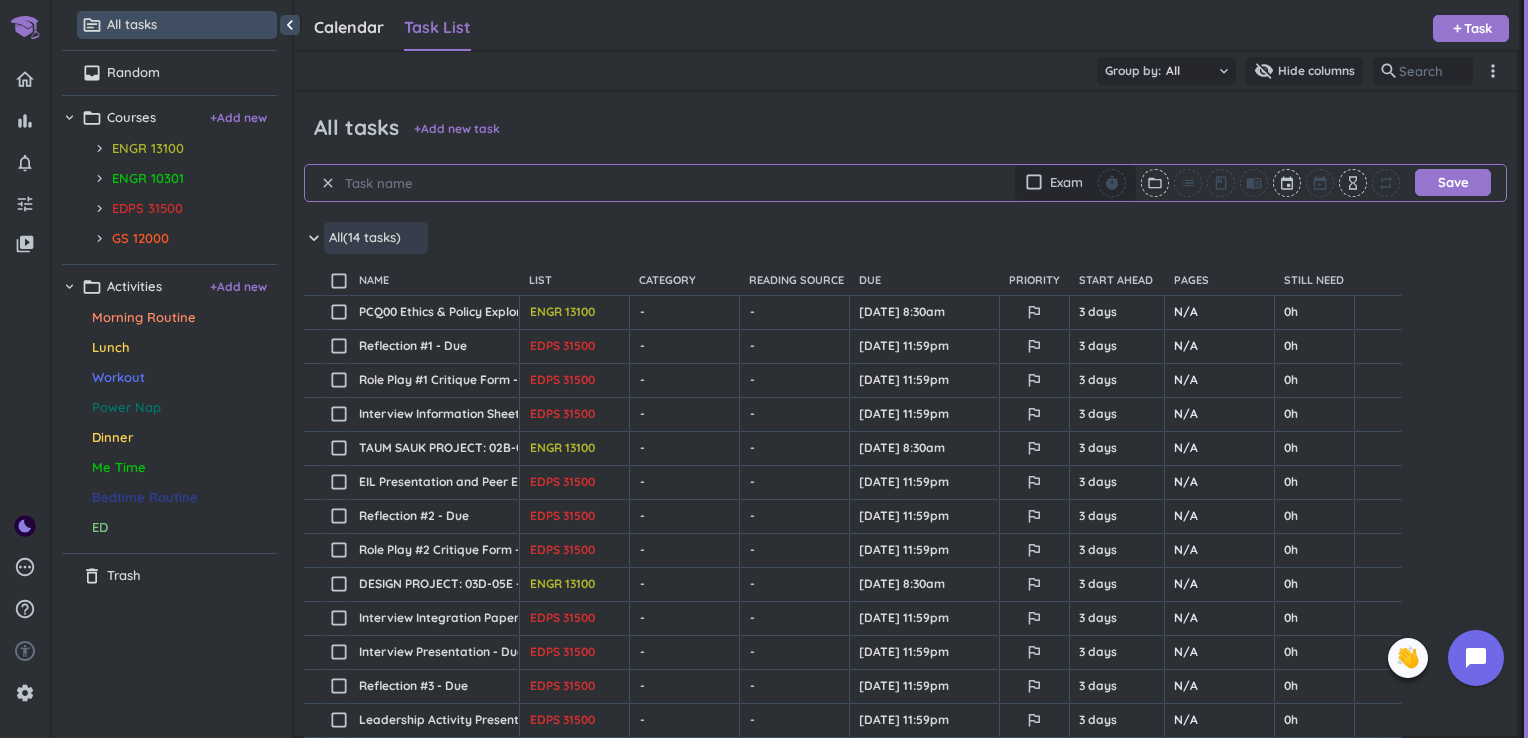 click on "clear" at bounding box center (328, 183) 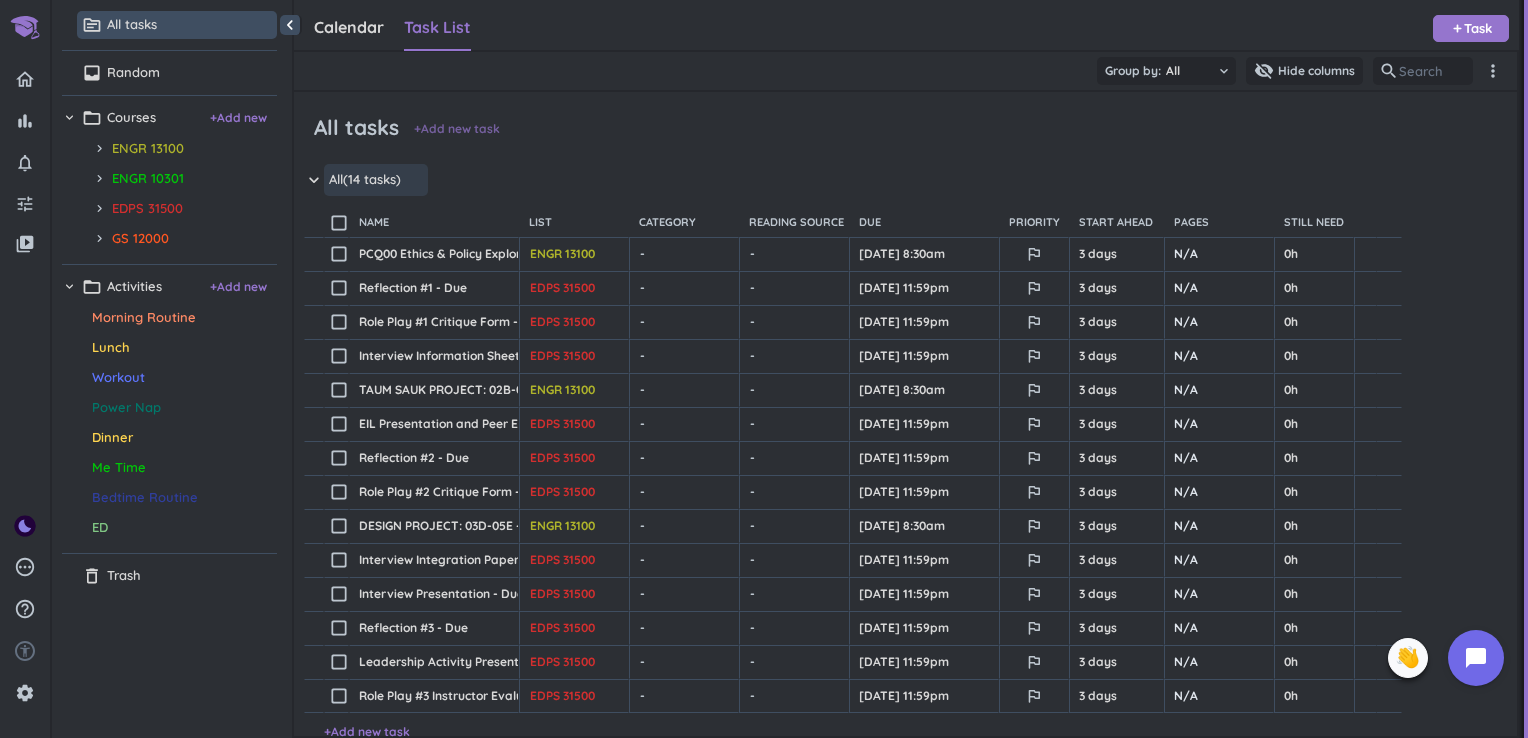 click on "+  Add new task" at bounding box center (457, 129) 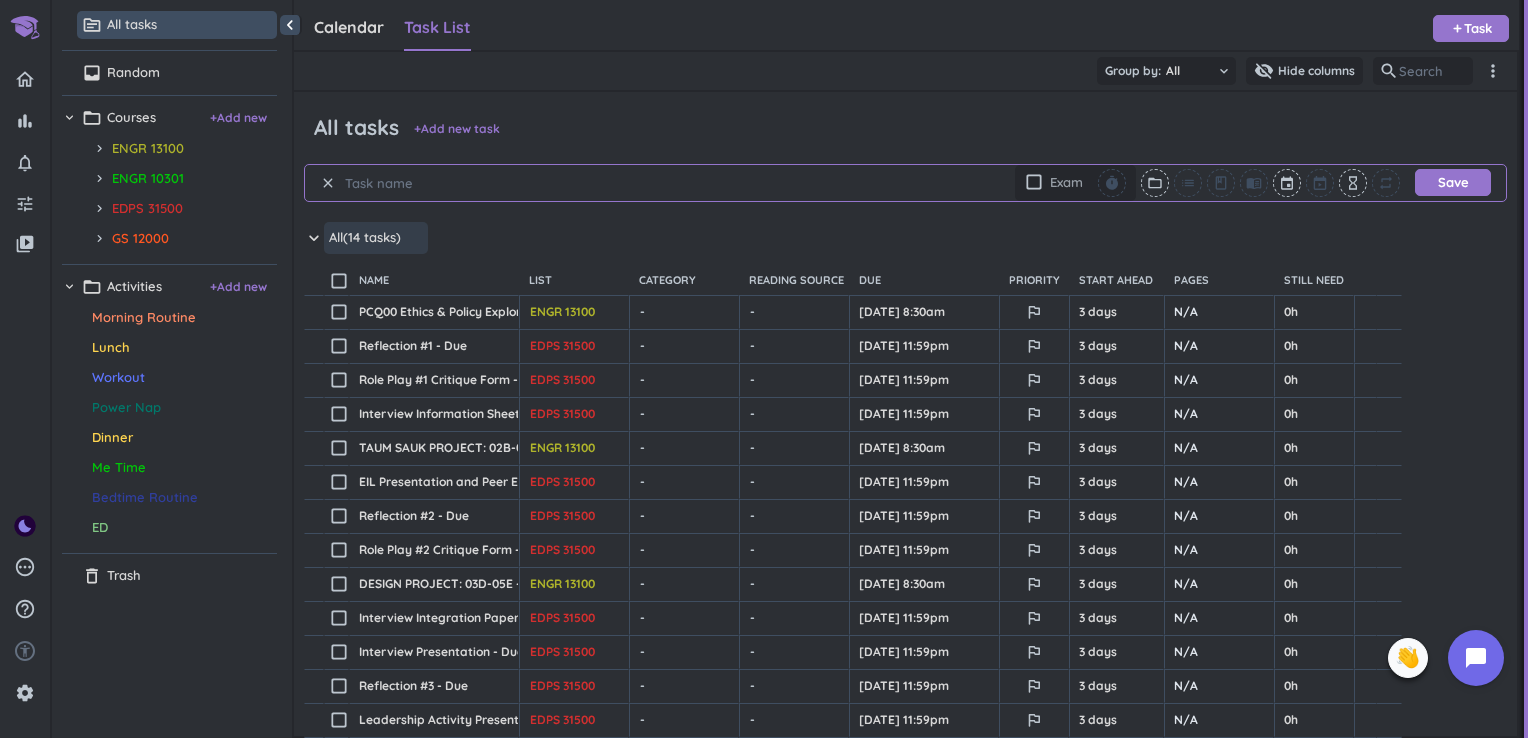 click on "check_box_outline_blank" at bounding box center (1034, 182) 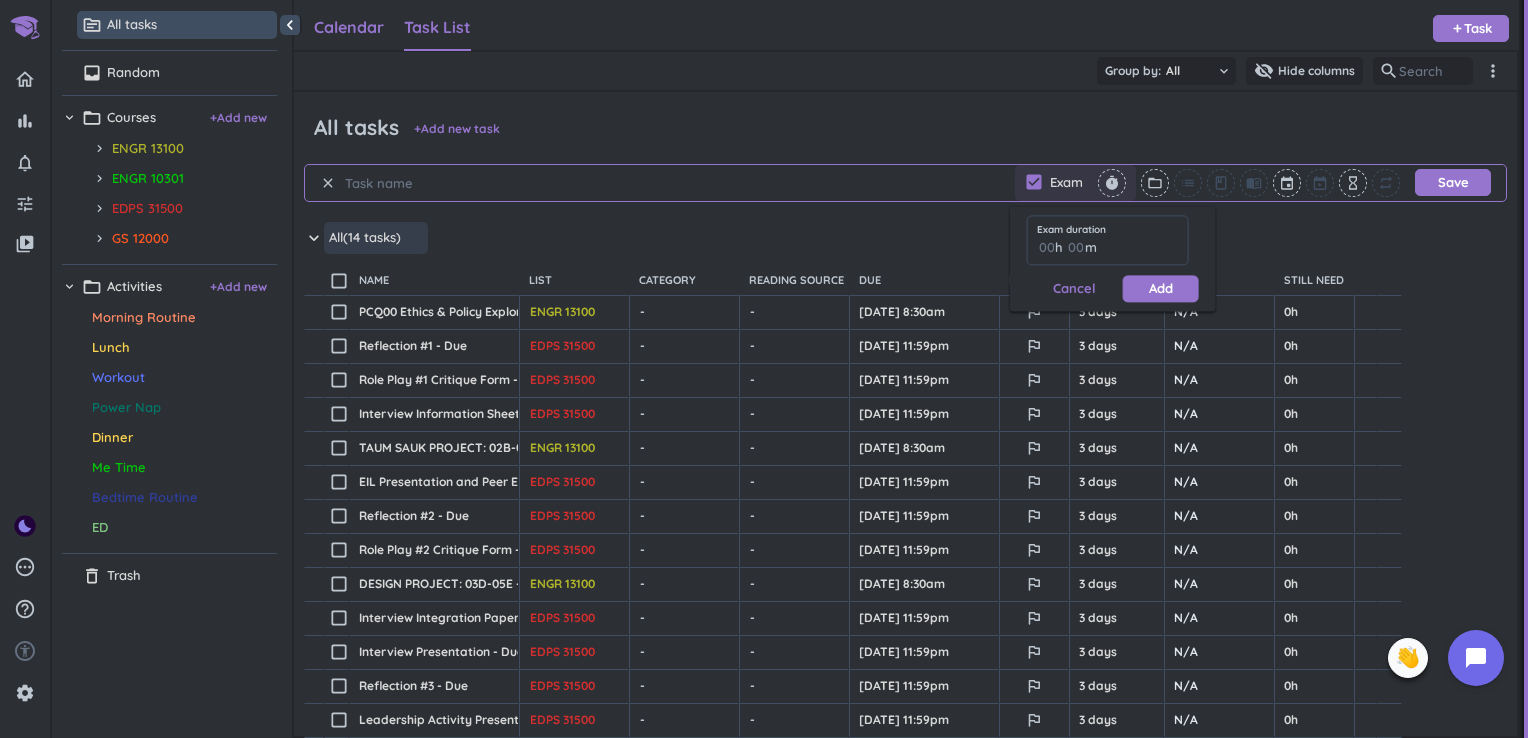 click on "Calendar" at bounding box center (349, 27) 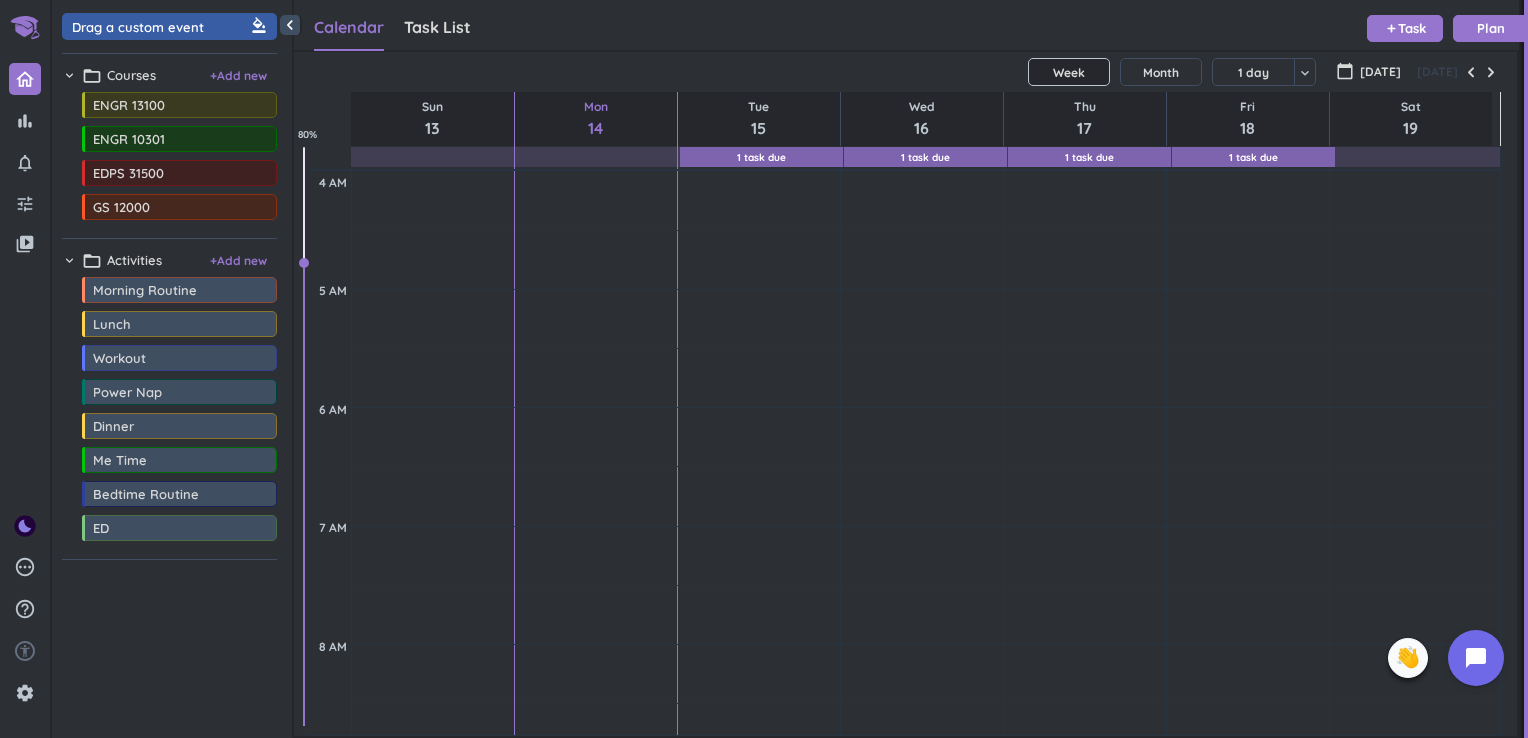 scroll, scrollTop: 8, scrollLeft: 9, axis: both 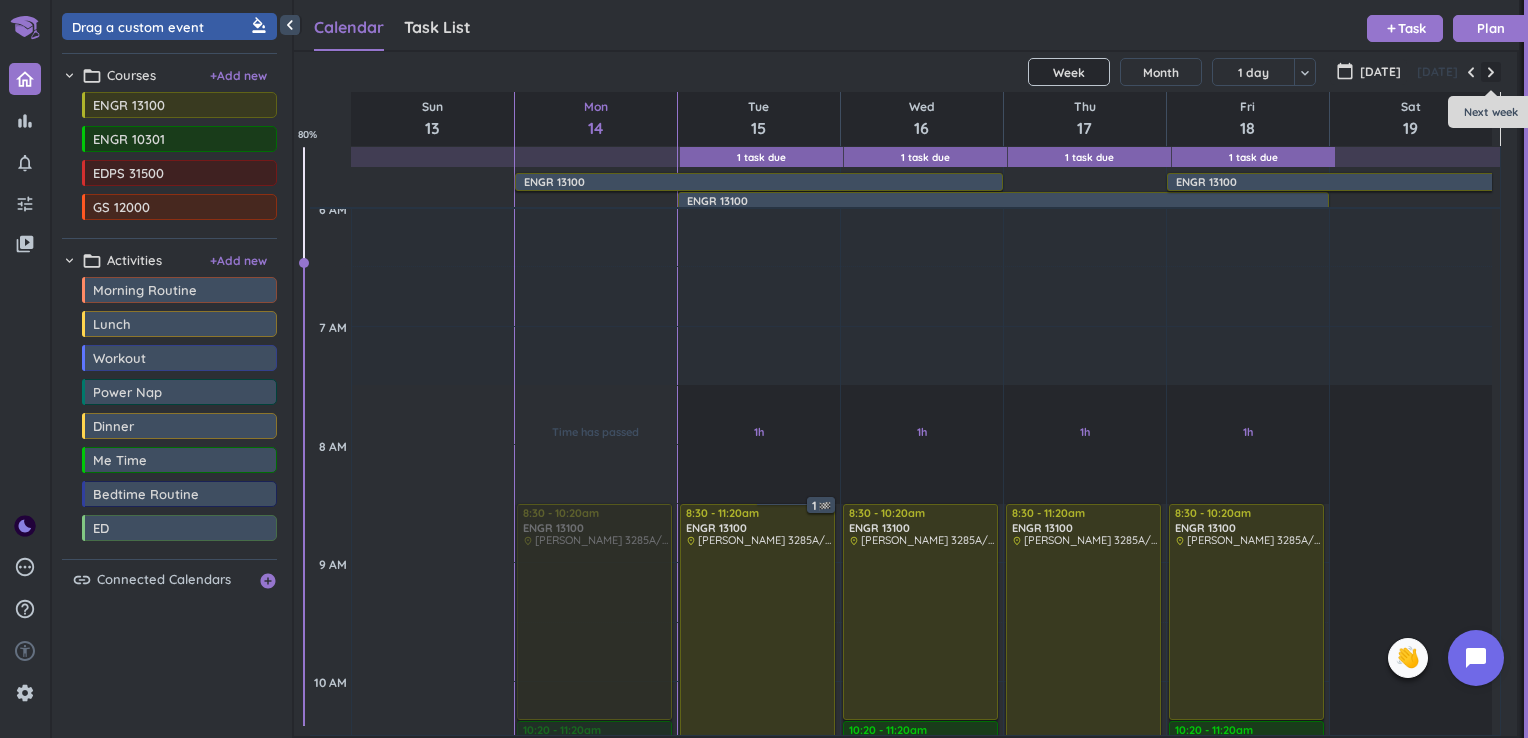 click at bounding box center (1491, 72) 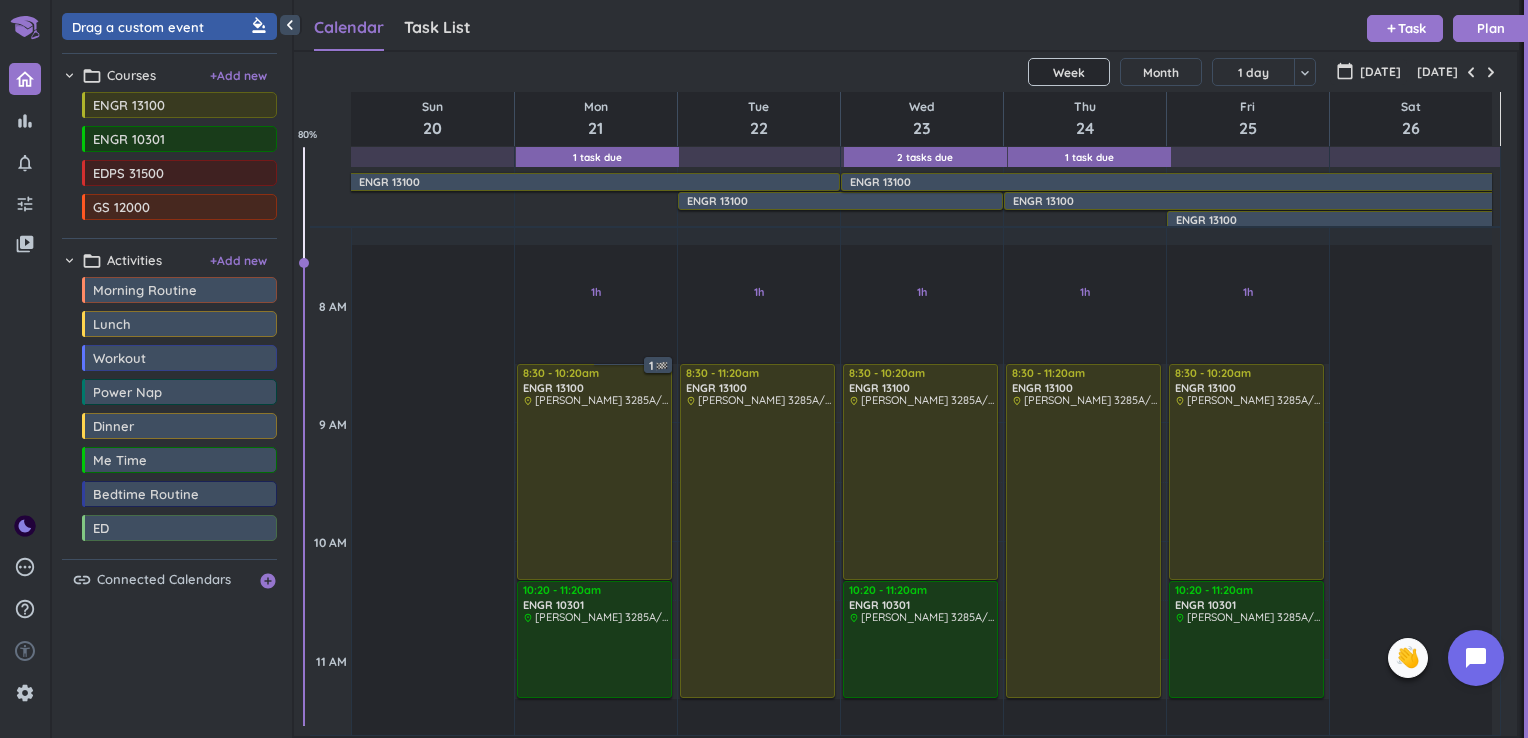 scroll, scrollTop: 337, scrollLeft: 0, axis: vertical 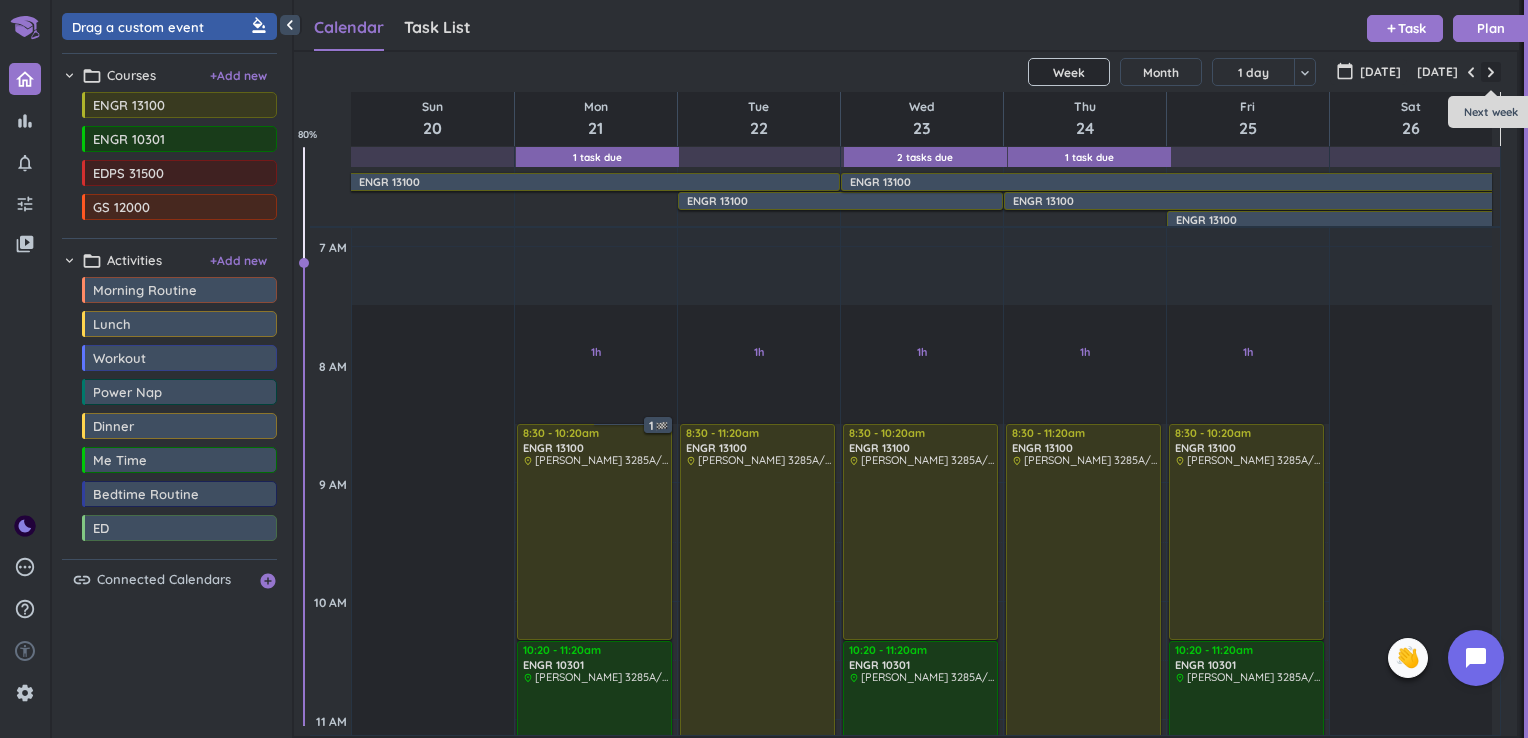 click at bounding box center (1491, 72) 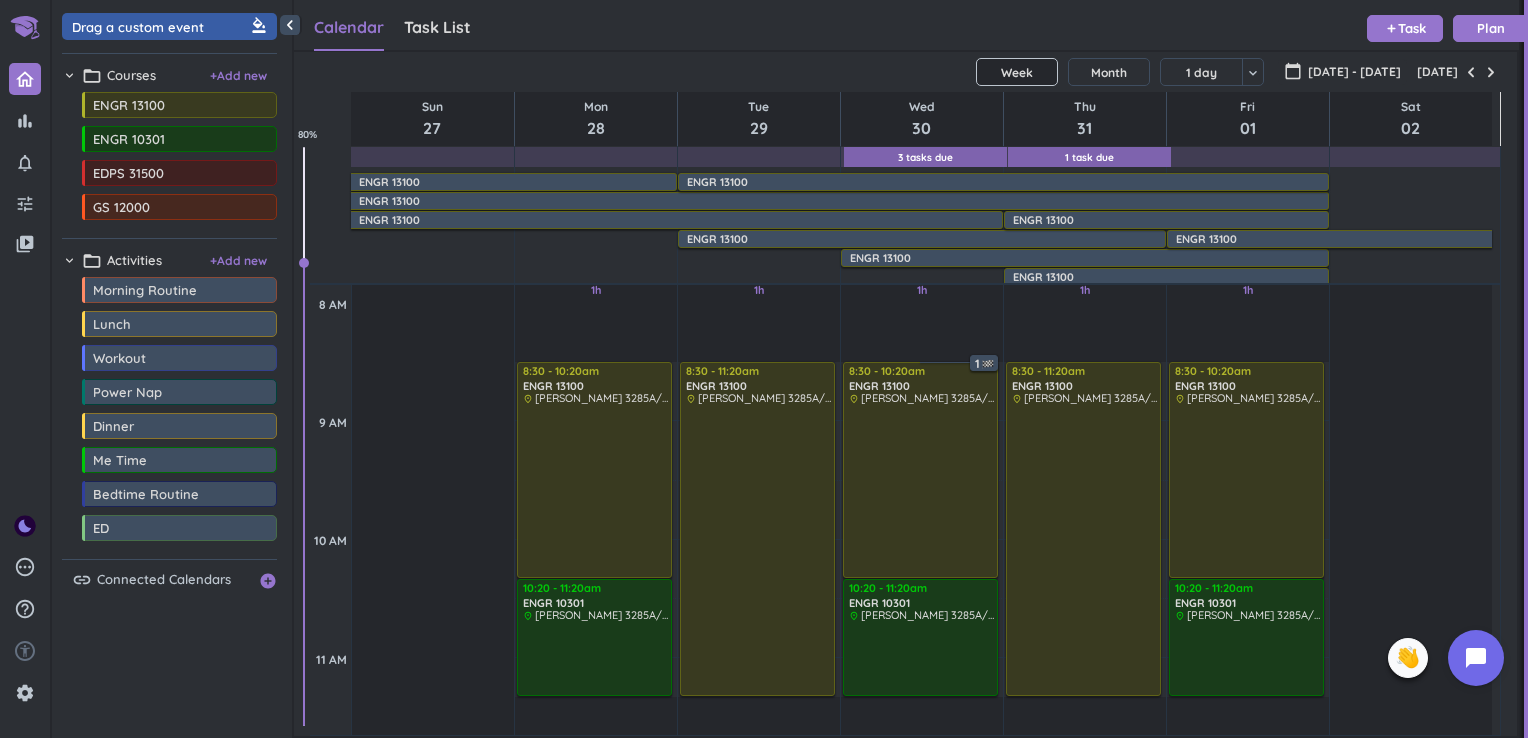scroll, scrollTop: 455, scrollLeft: 0, axis: vertical 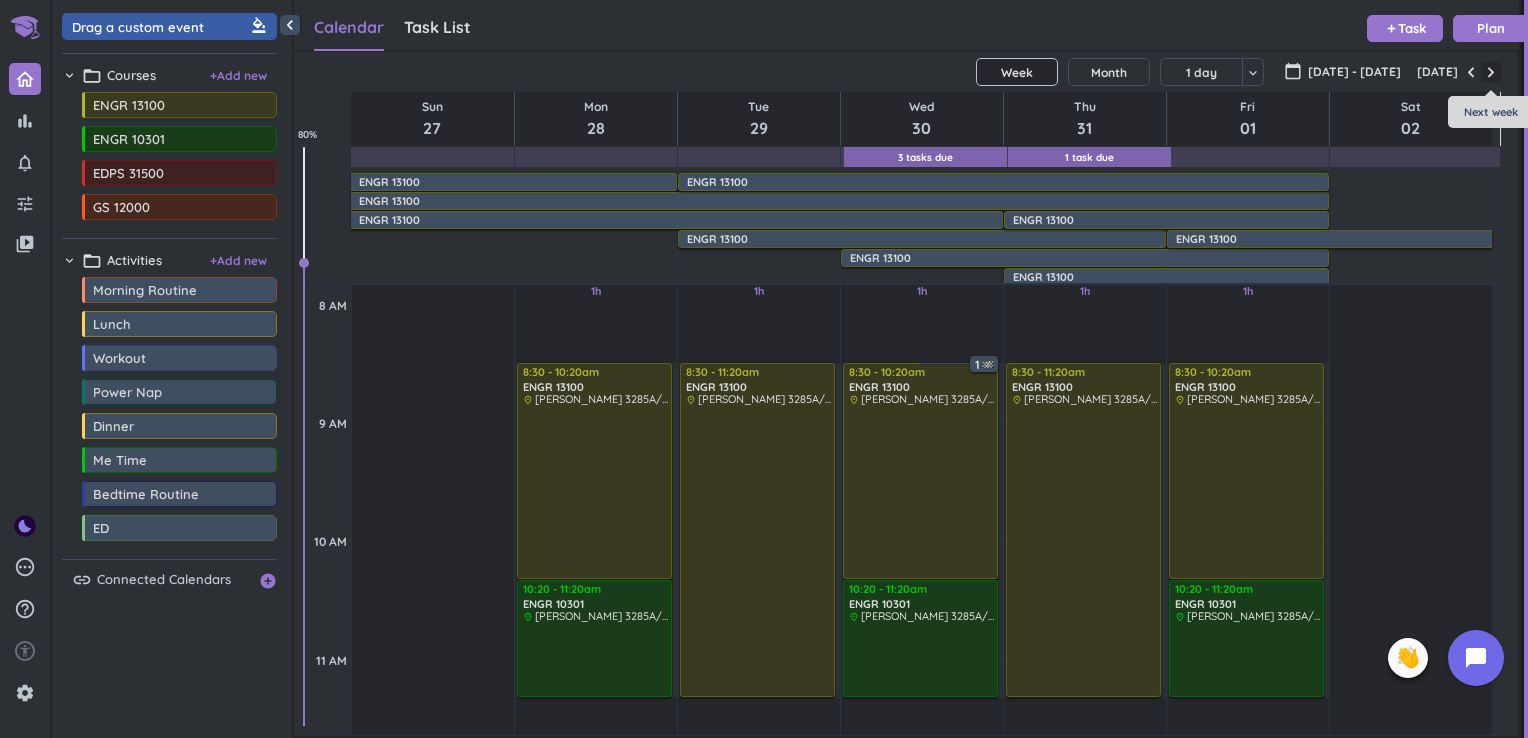 click at bounding box center (1491, 72) 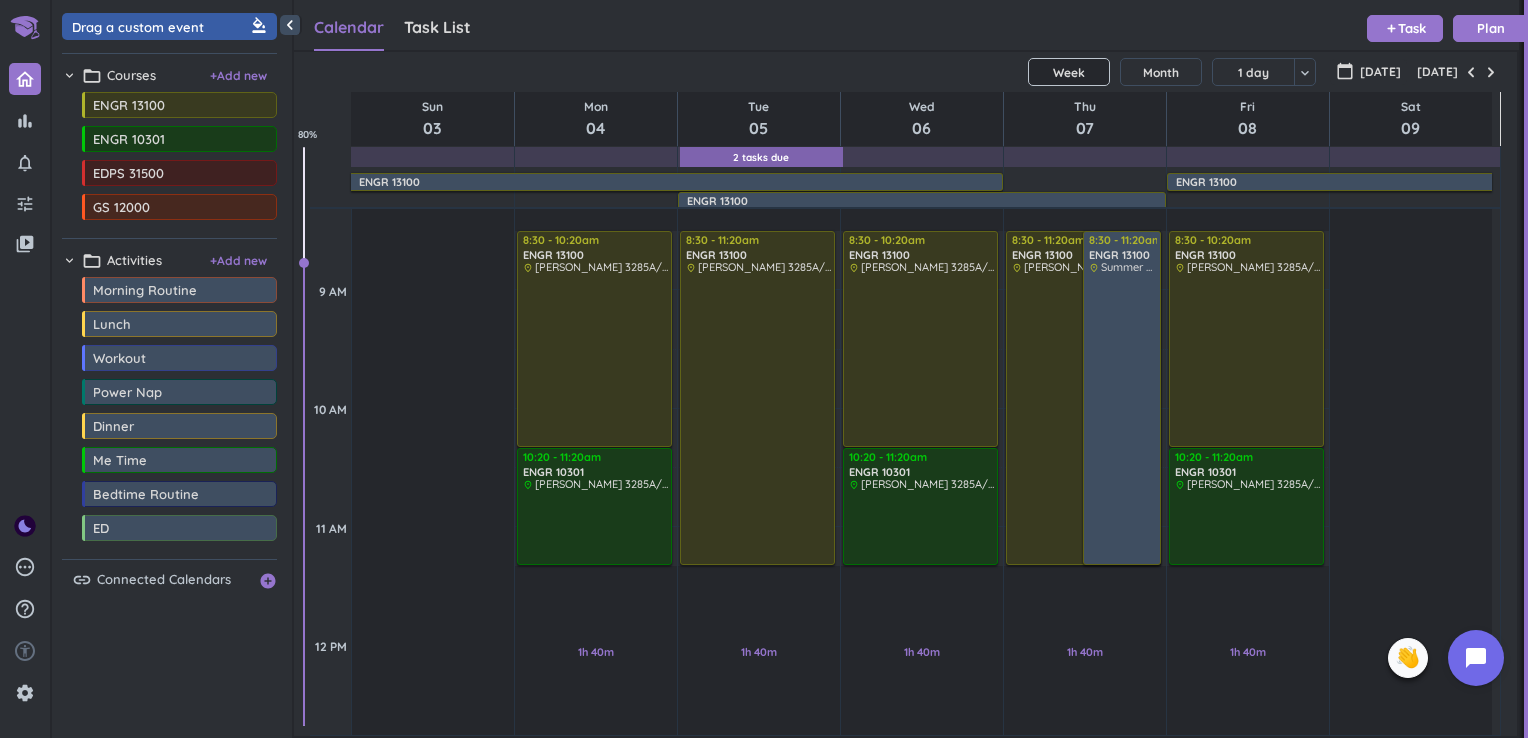 scroll, scrollTop: 515, scrollLeft: 0, axis: vertical 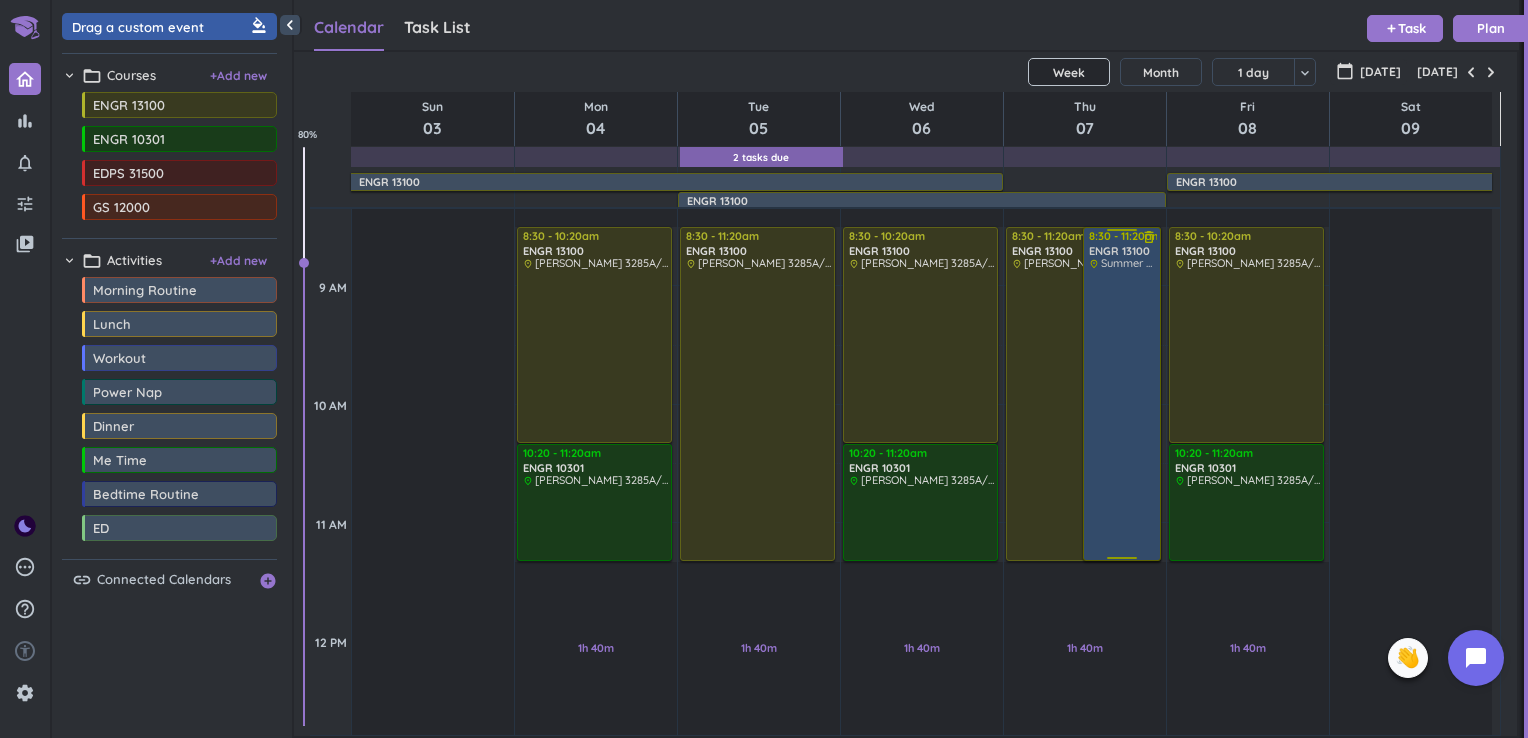 click at bounding box center [1123, 414] 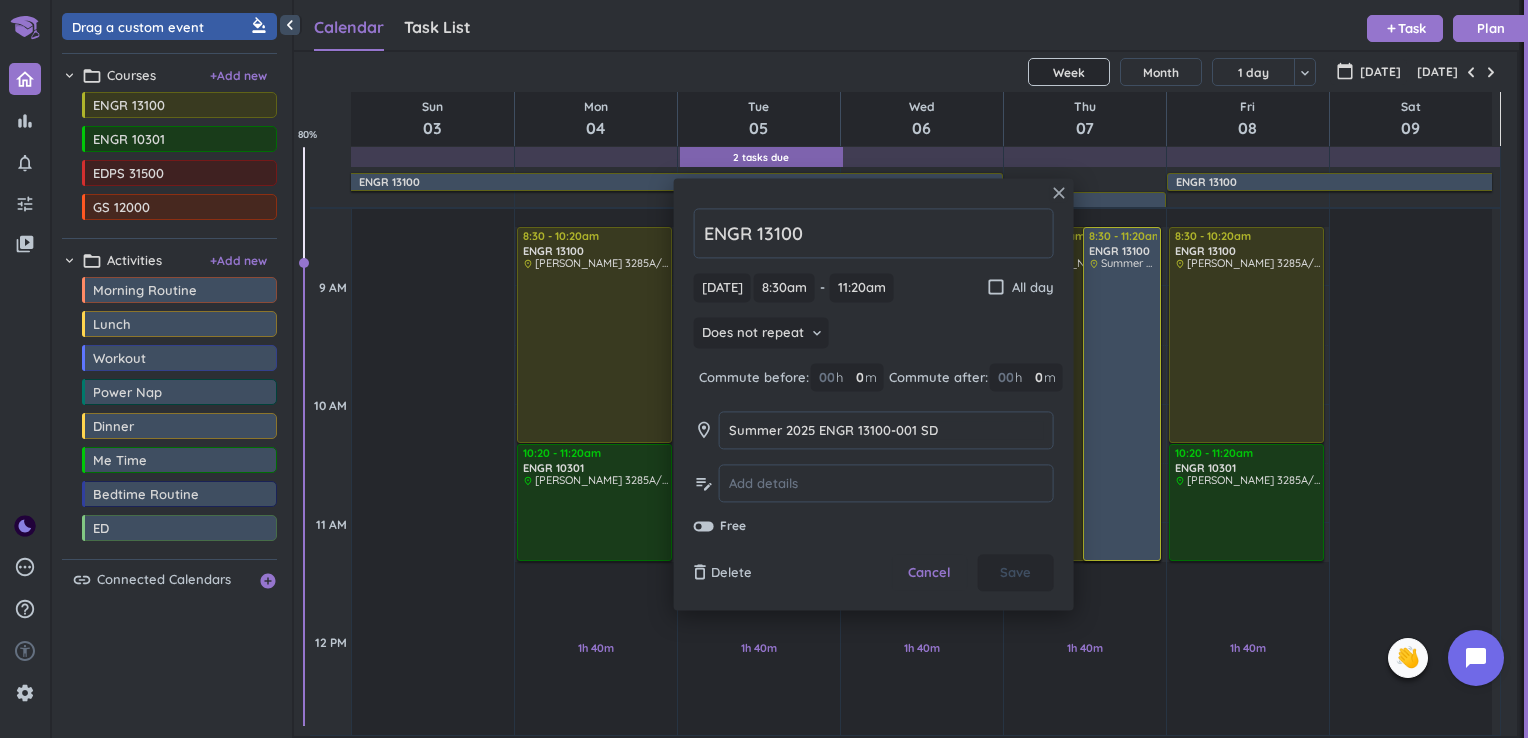 click on "close" at bounding box center [1059, 193] 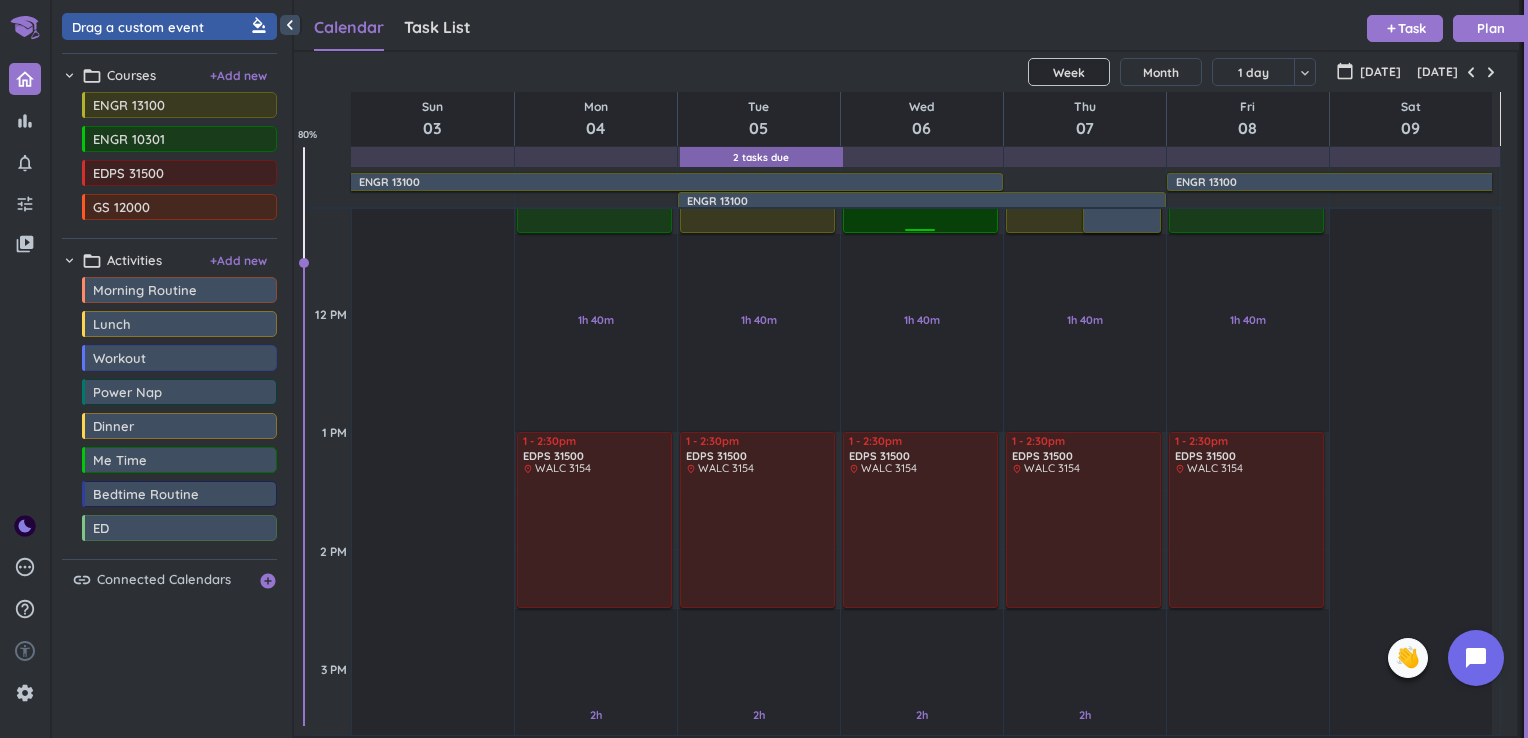 scroll, scrollTop: 844, scrollLeft: 0, axis: vertical 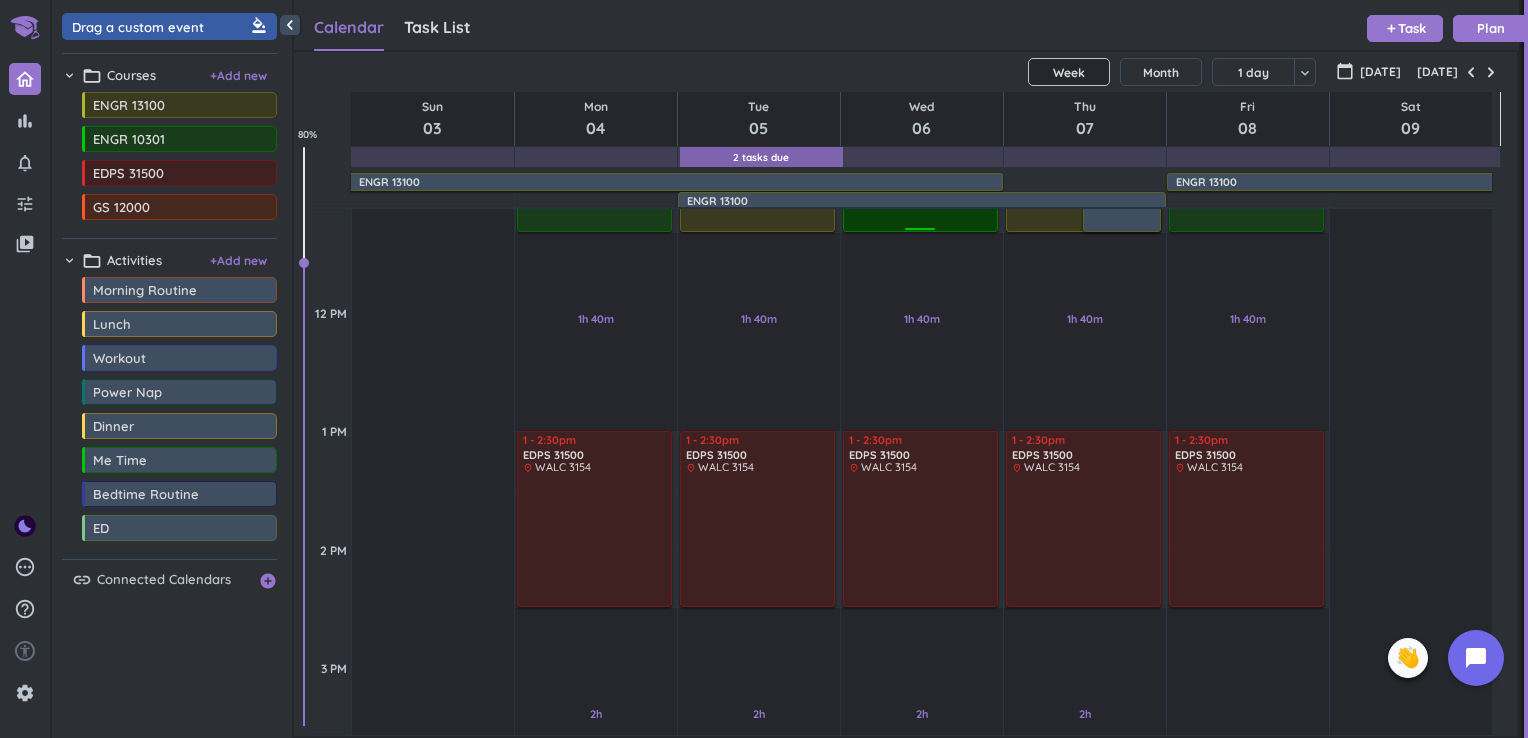 click at bounding box center (922, 539) 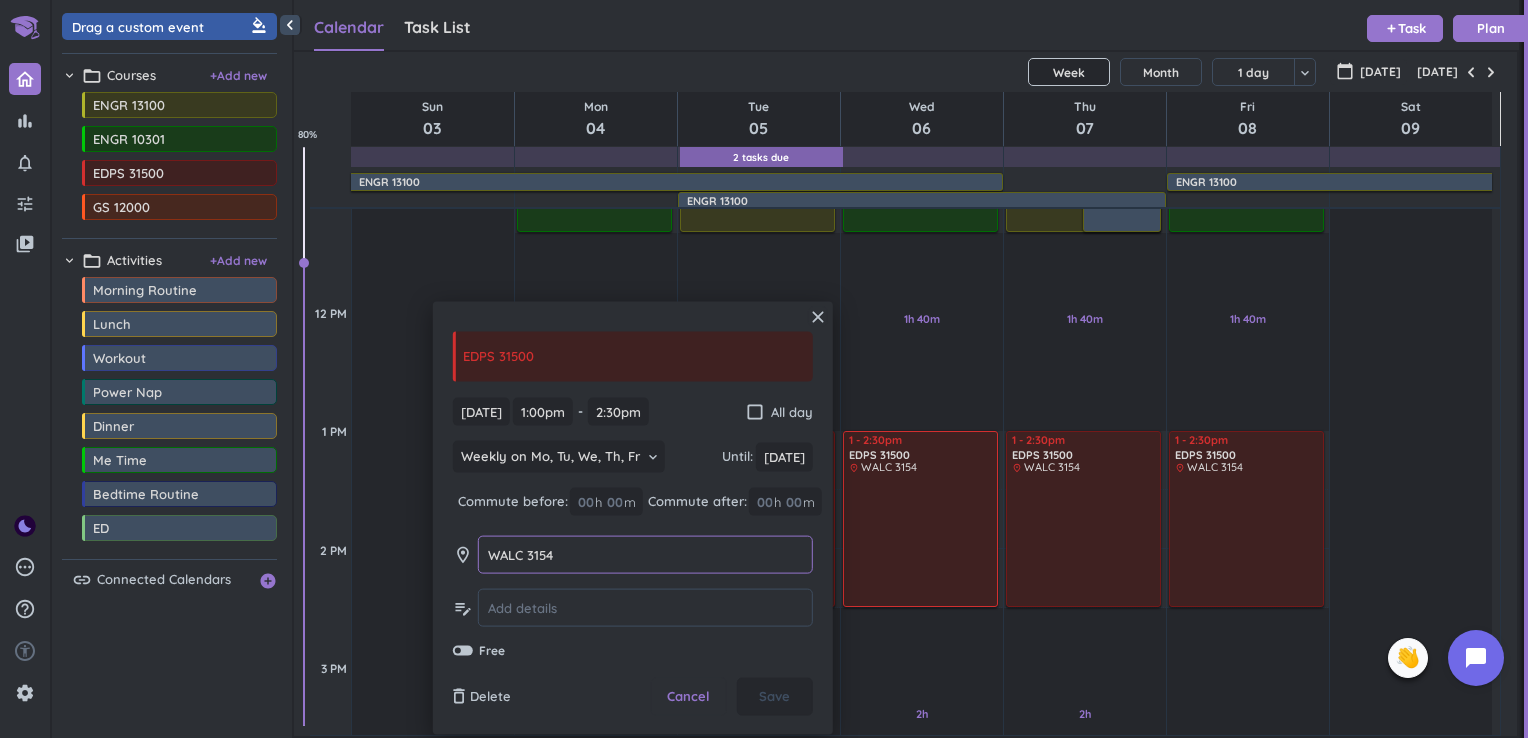 click on "WALC 3154" at bounding box center [645, 554] 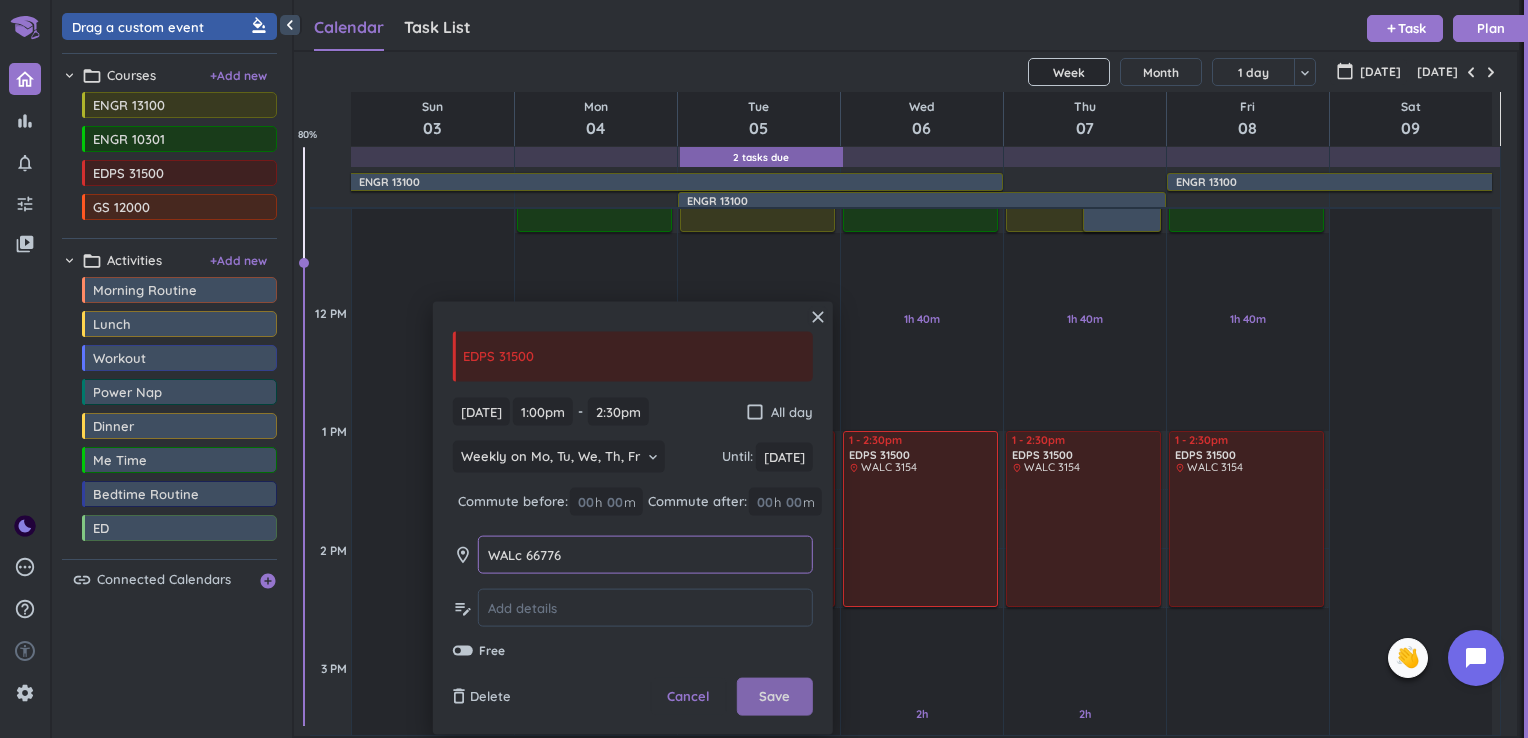 type on "WALc 66776" 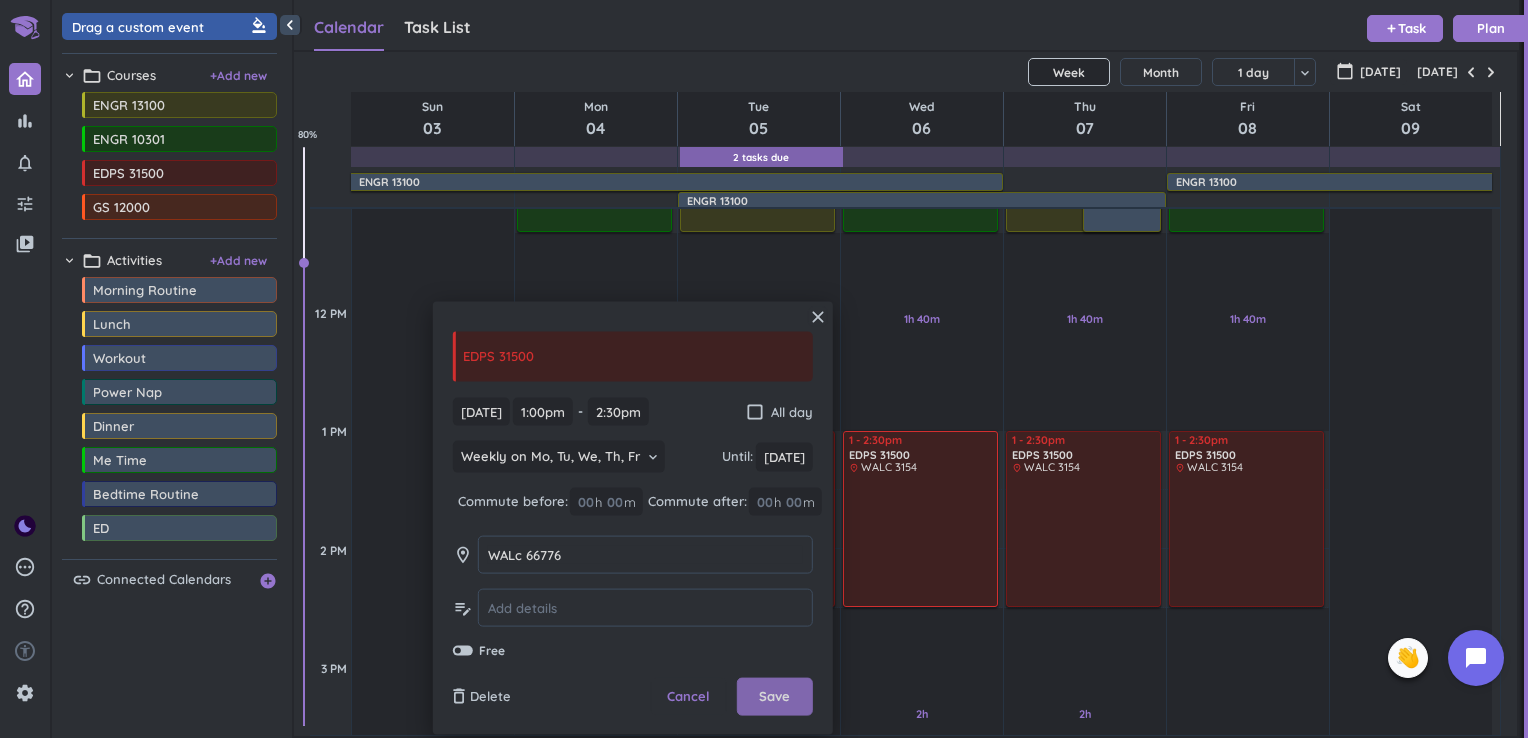 click on "Save" at bounding box center (775, 697) 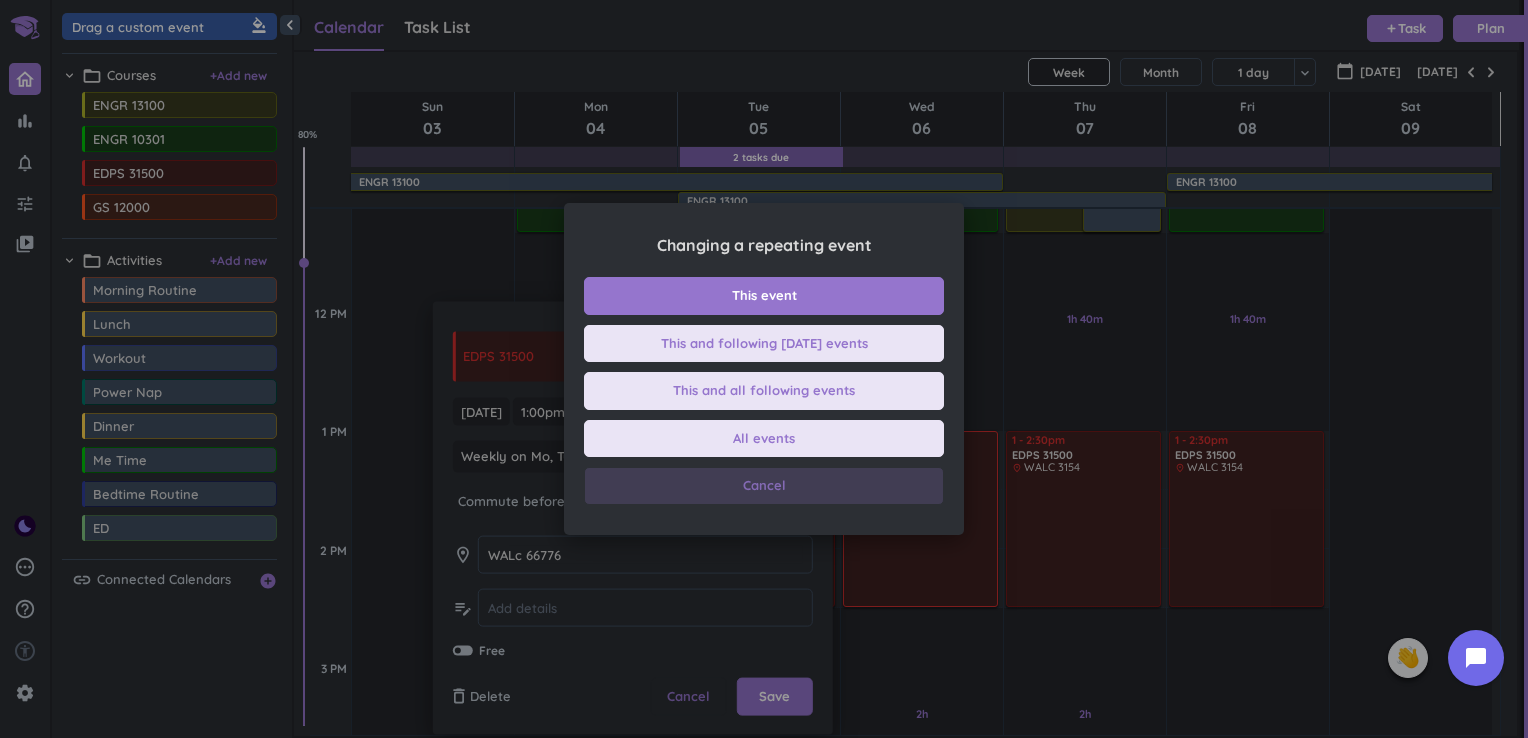 click on "Cancel" at bounding box center (764, 486) 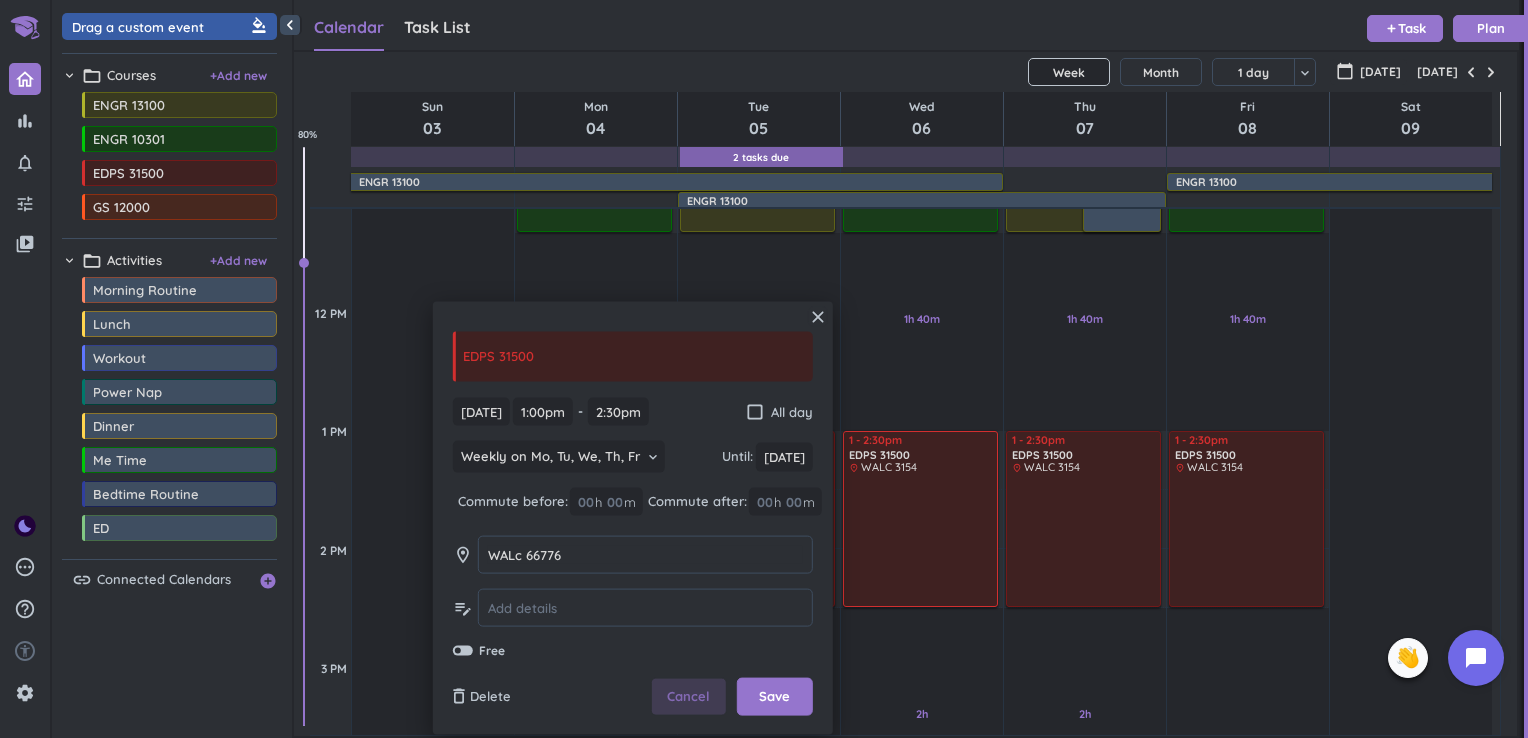 click on "Cancel" at bounding box center [688, 697] 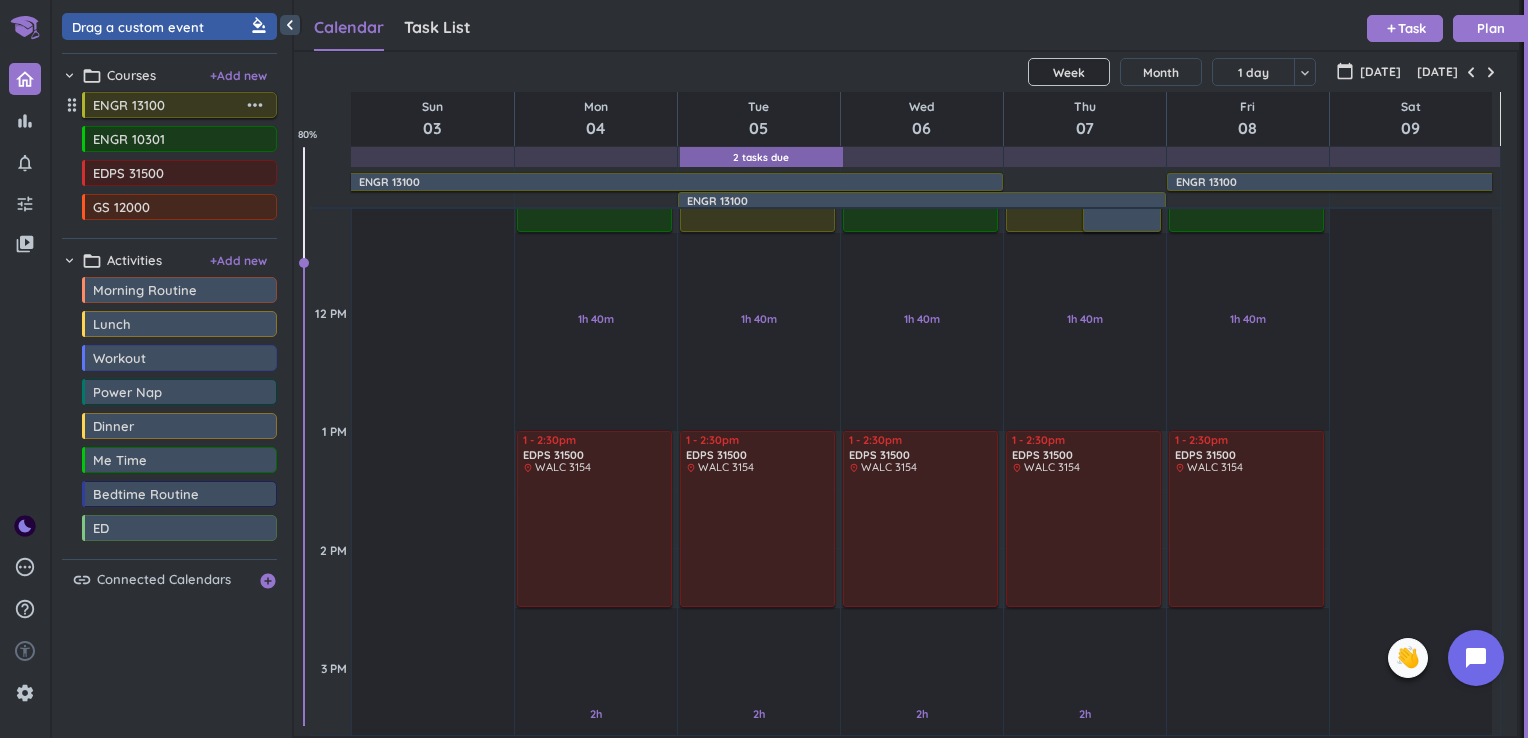 click on "more_horiz" at bounding box center [255, 105] 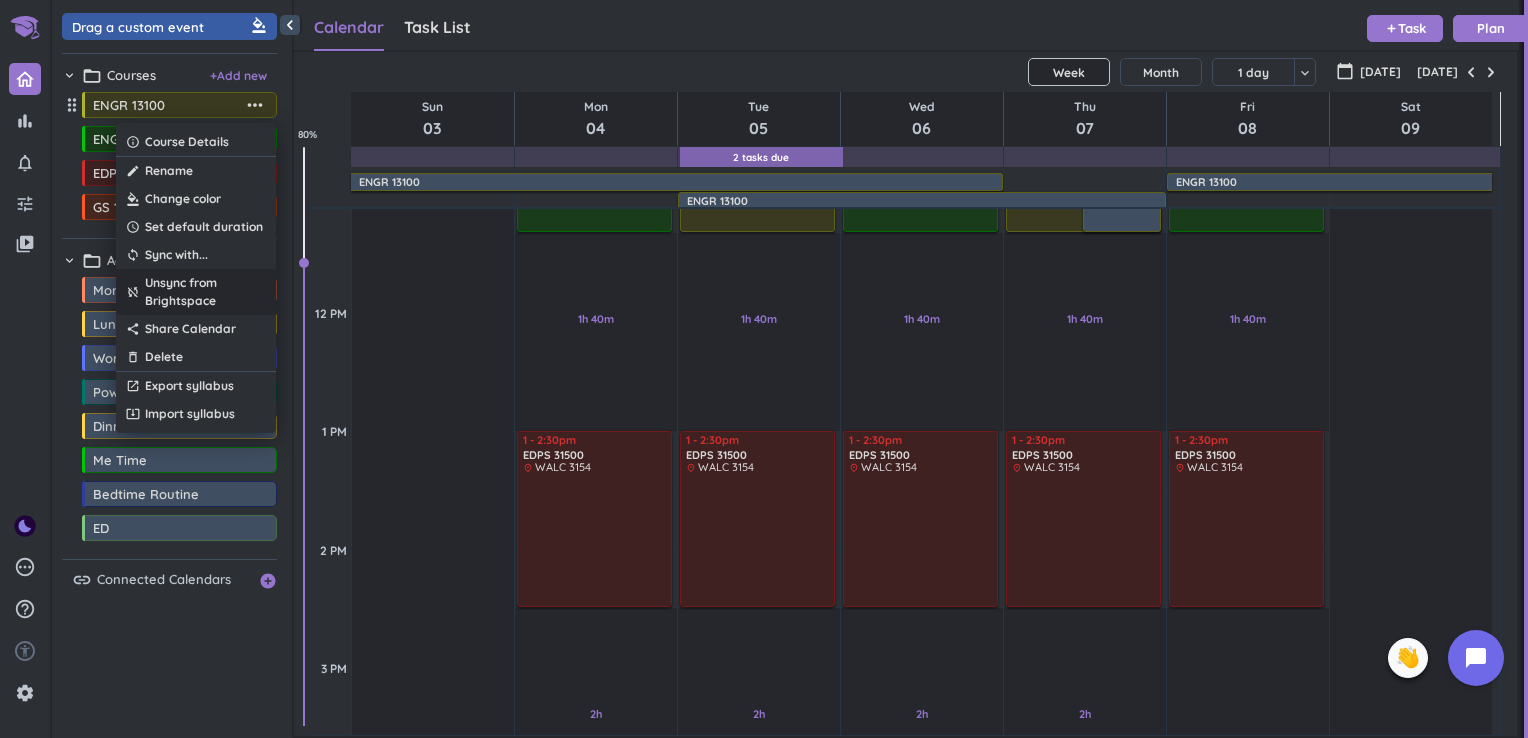 click on "Unsync from   Brightspace" at bounding box center [205, 292] 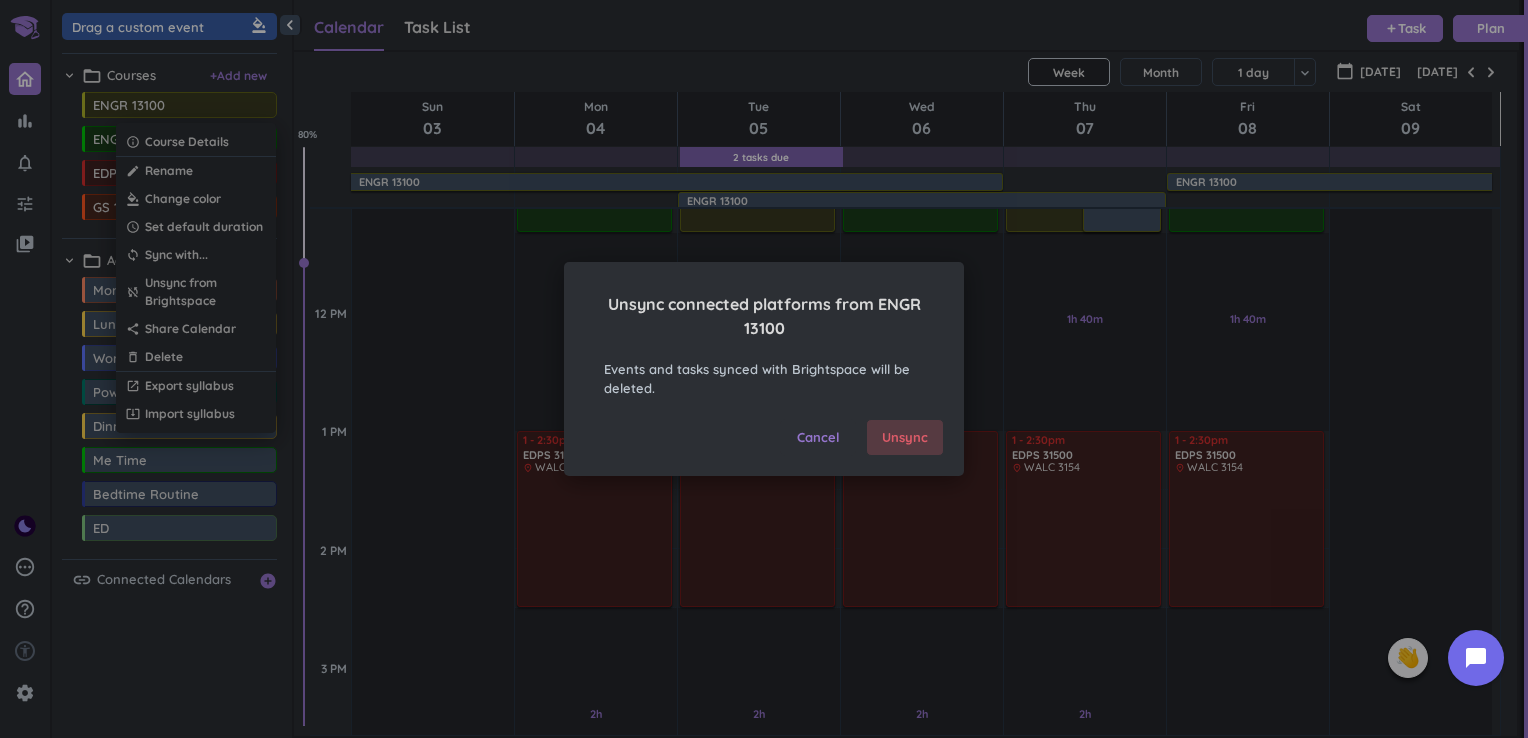click on "Unsync" at bounding box center [905, 438] 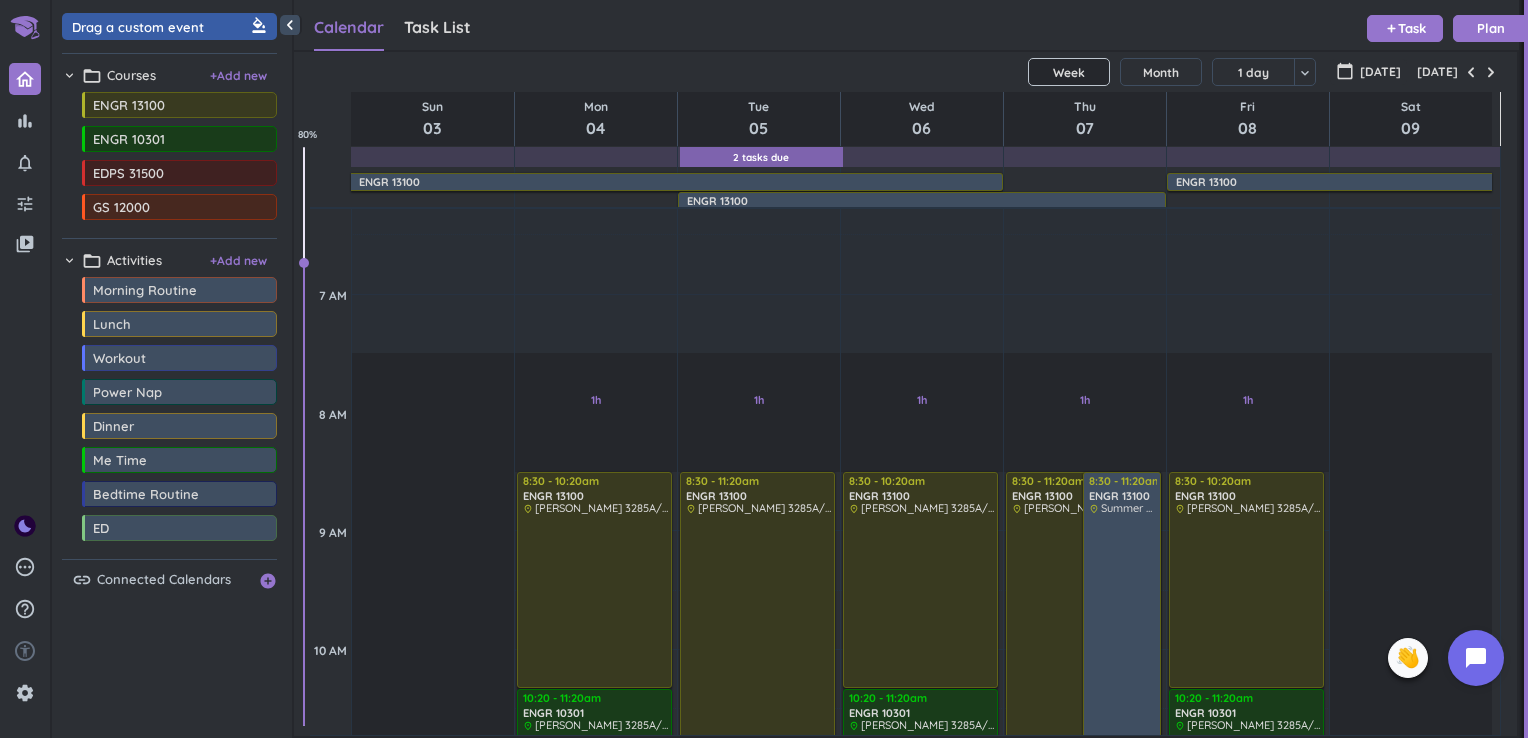scroll, scrollTop: 266, scrollLeft: 0, axis: vertical 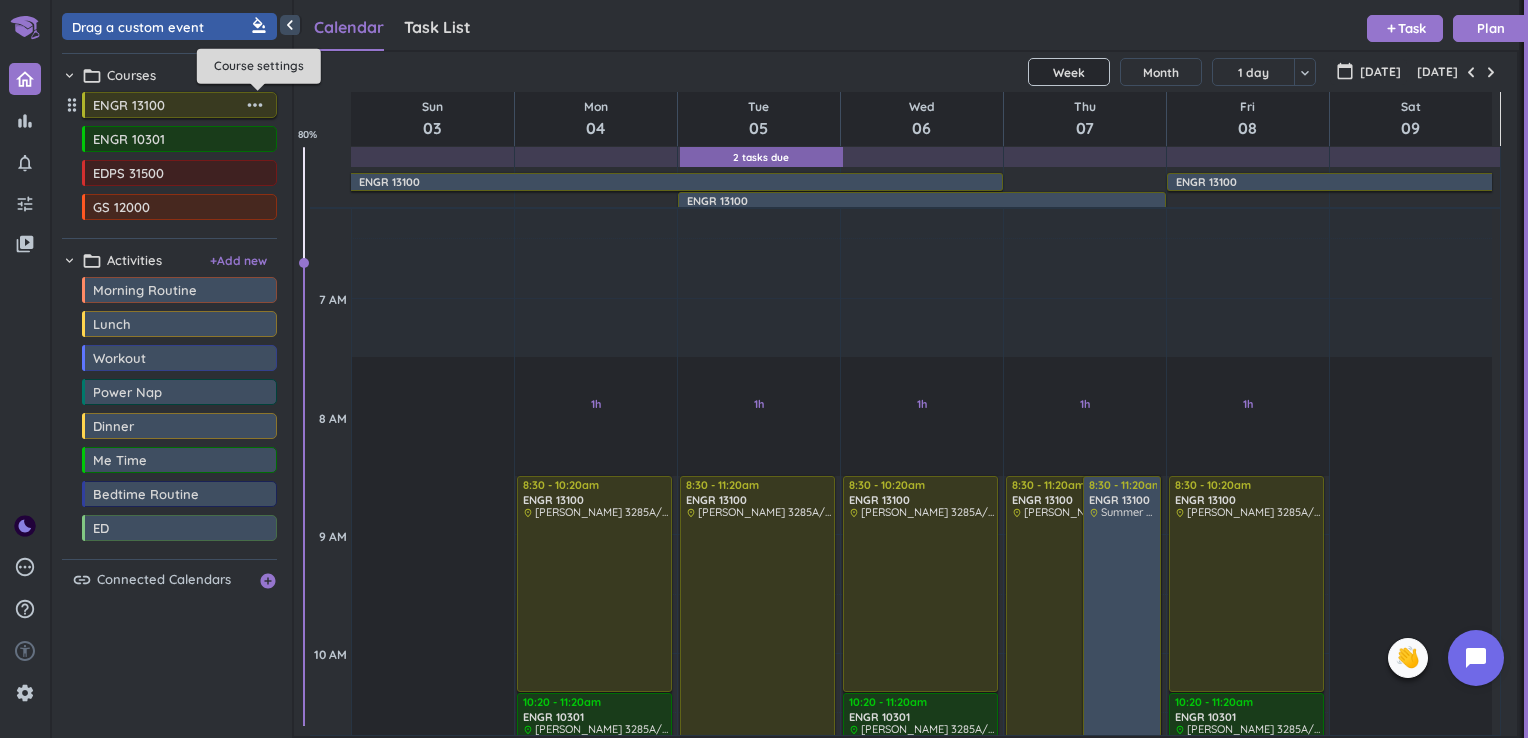 click on "more_horiz" at bounding box center (255, 105) 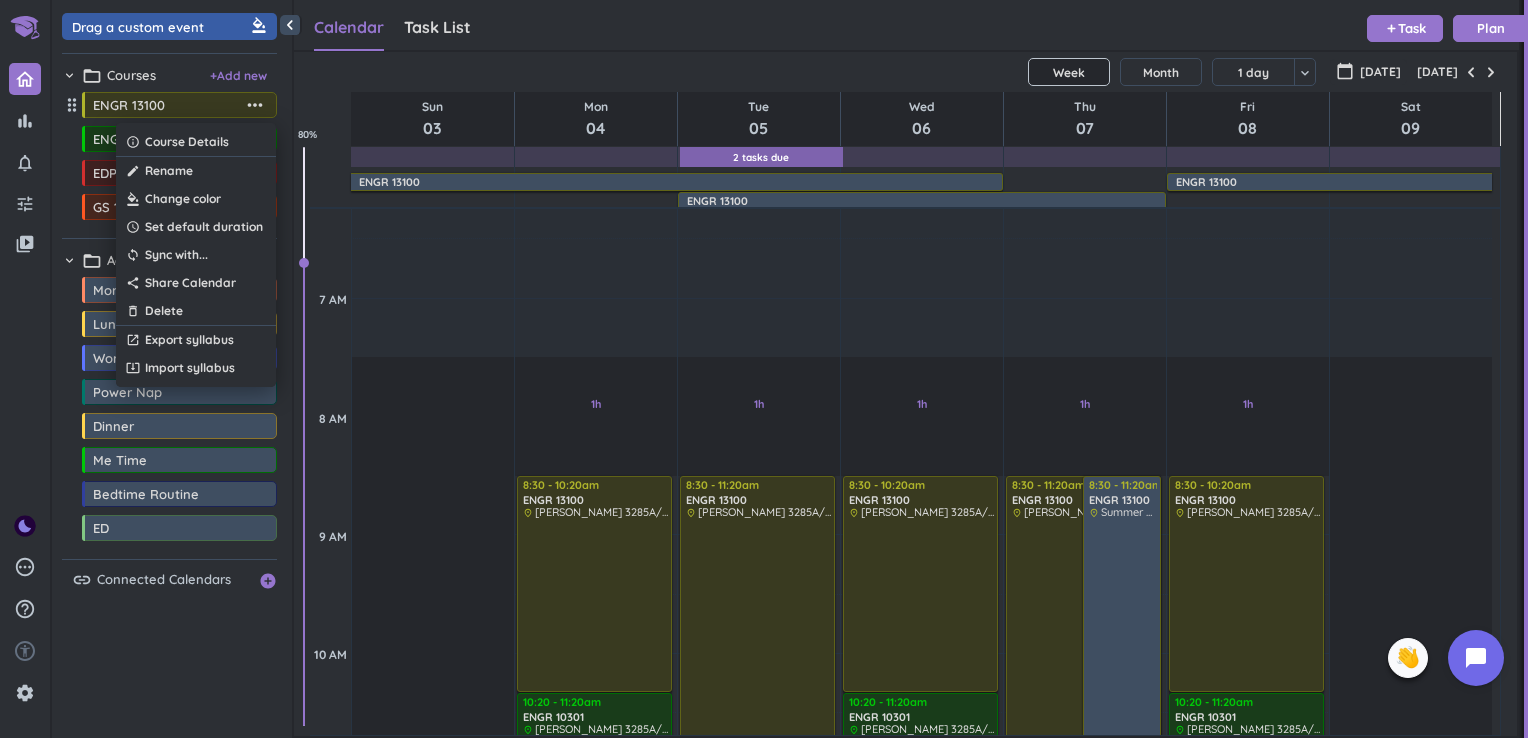 click at bounding box center [764, 369] 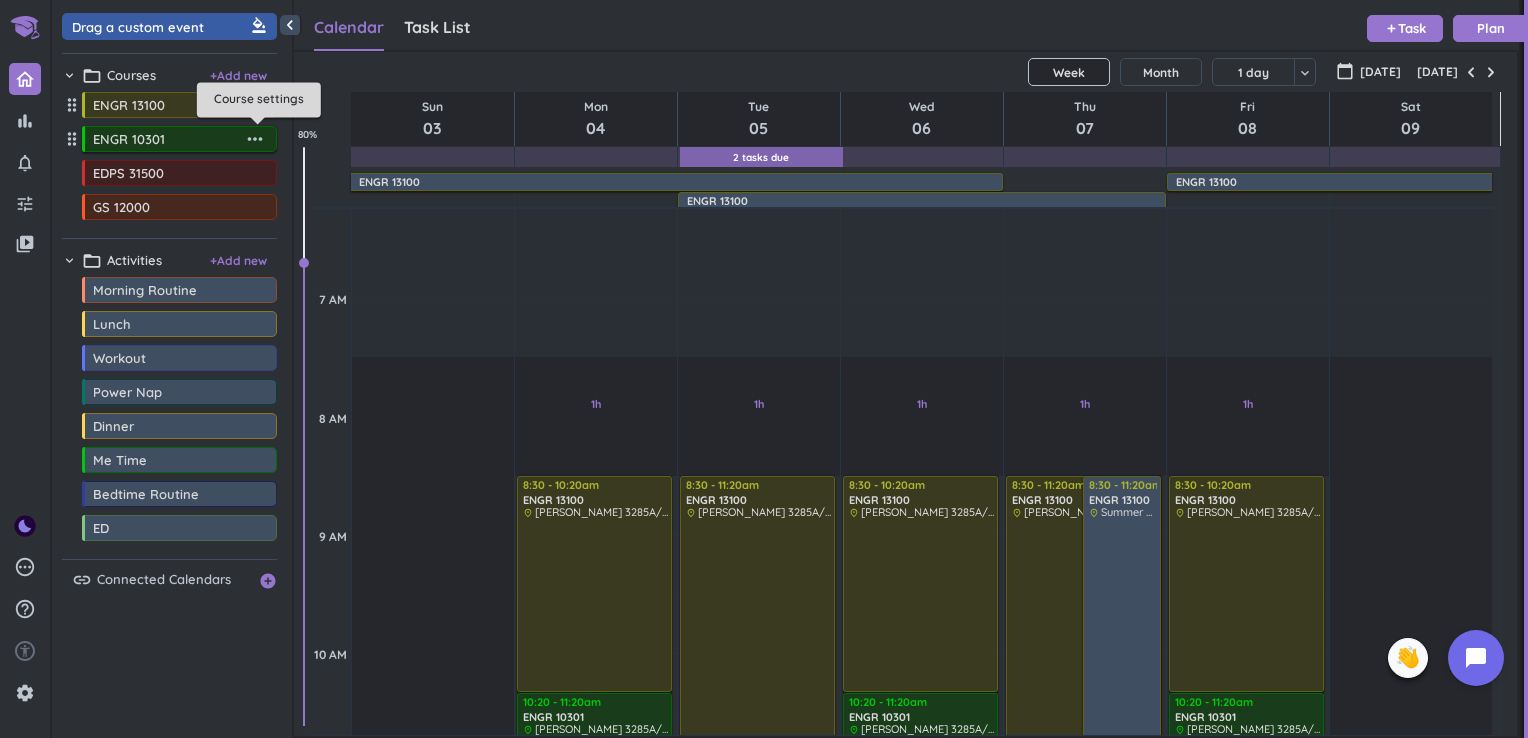 click on "more_horiz" at bounding box center (255, 139) 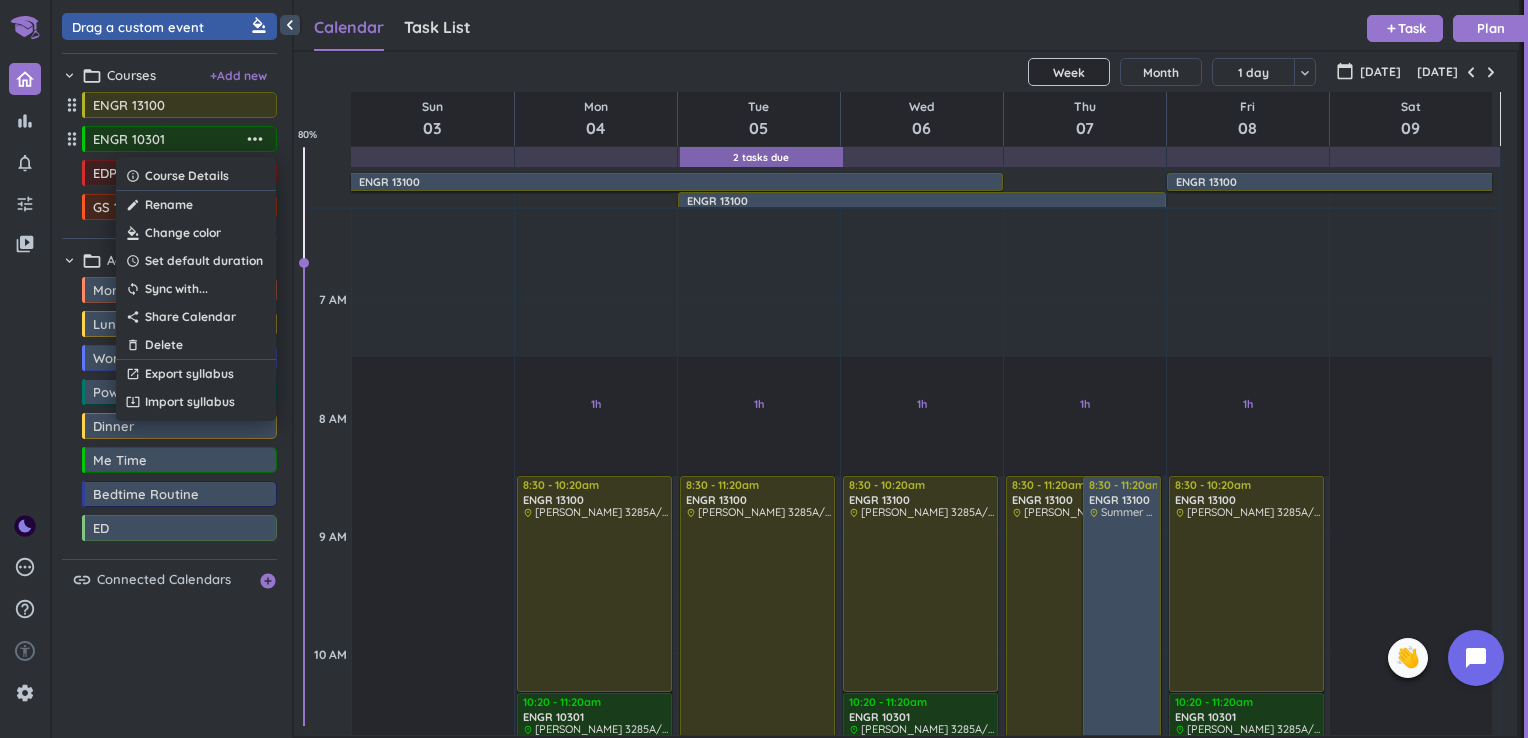 click at bounding box center (764, 369) 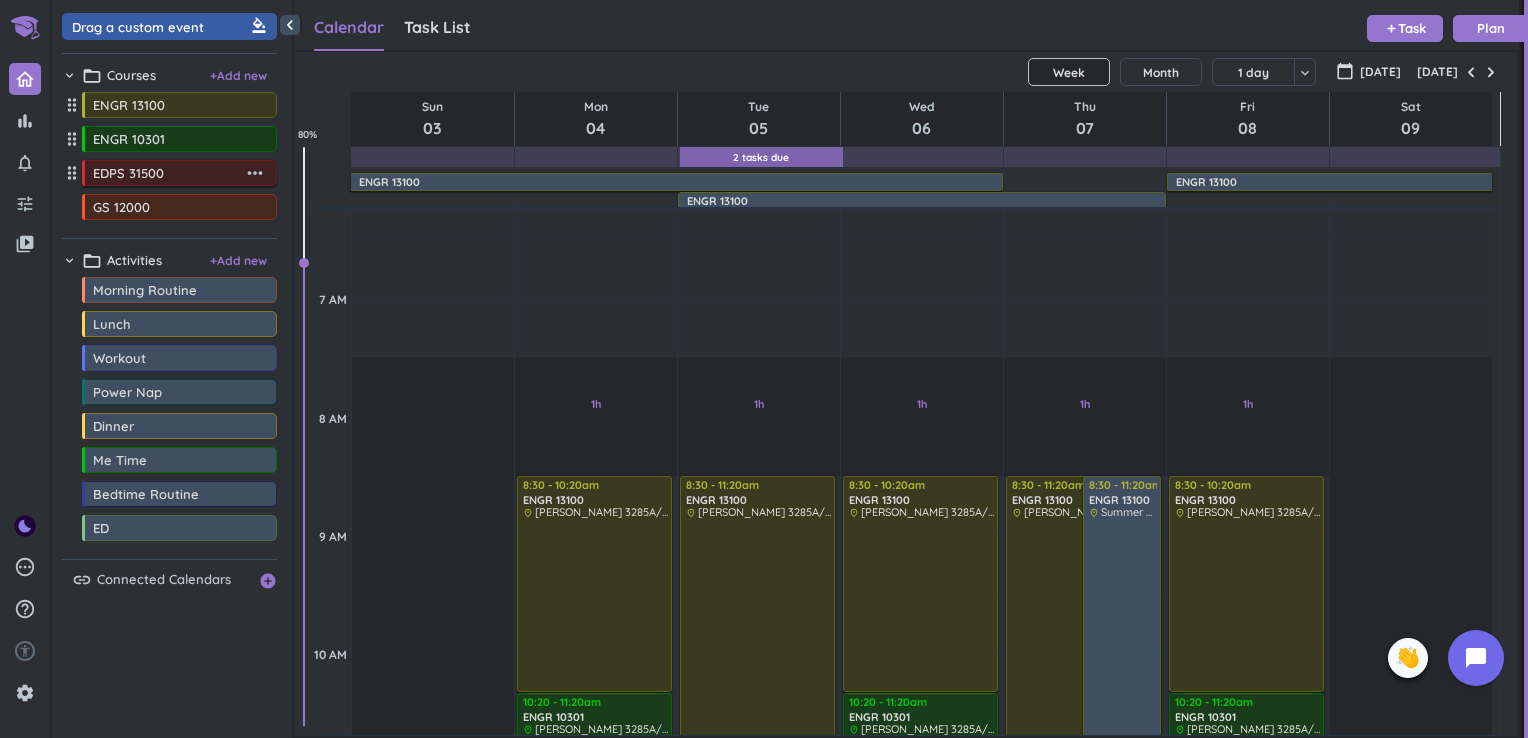 click on "more_horiz" at bounding box center [255, 173] 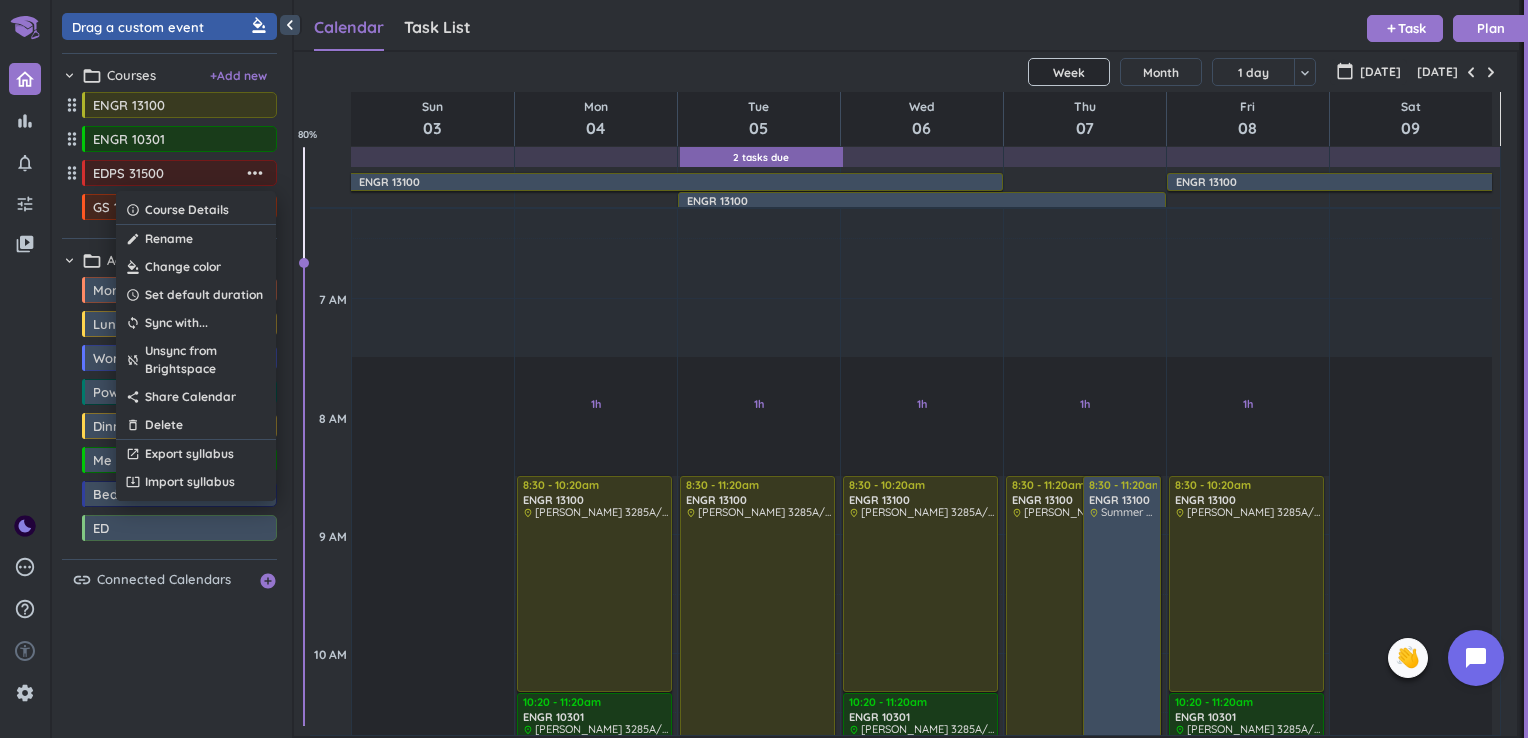 click at bounding box center (764, 369) 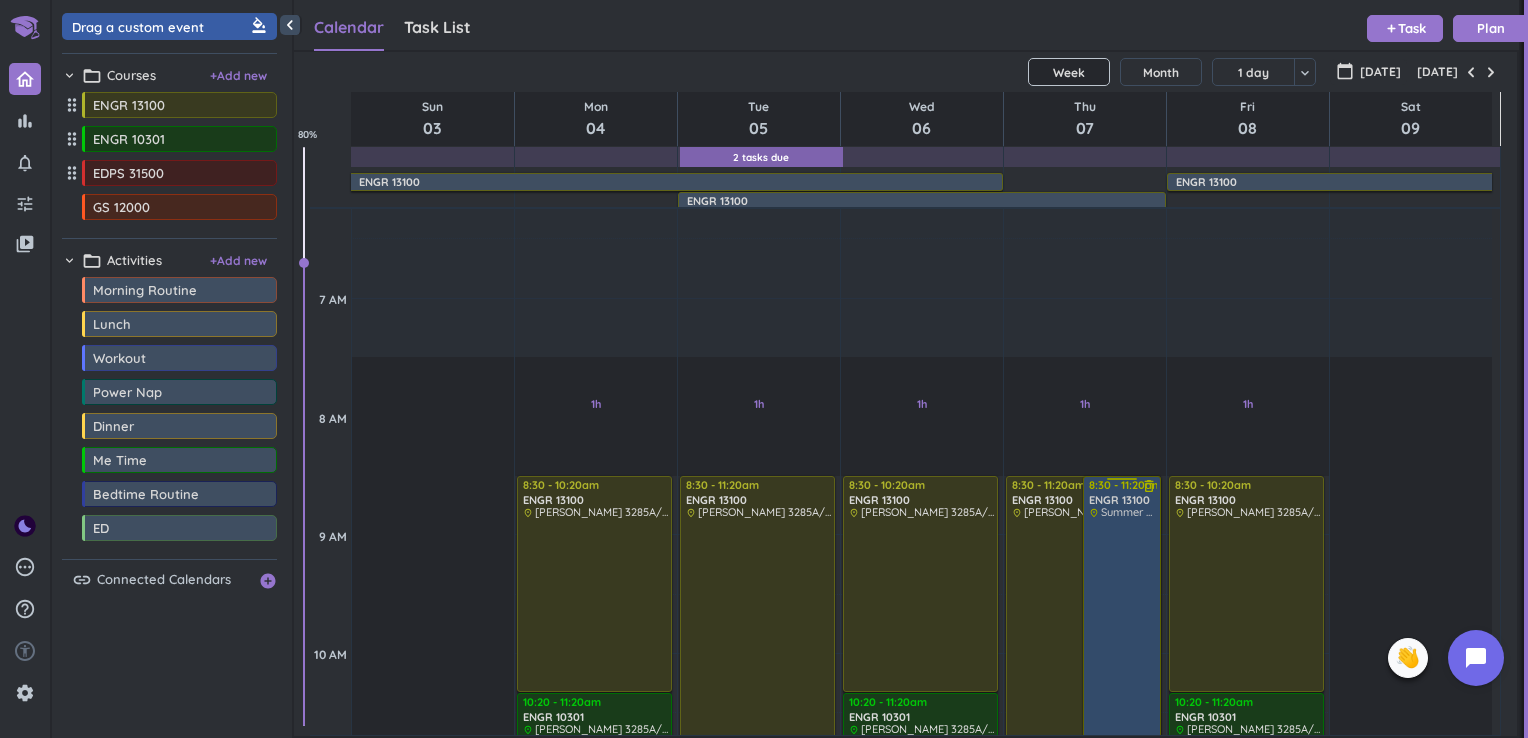click at bounding box center [1122, 482] 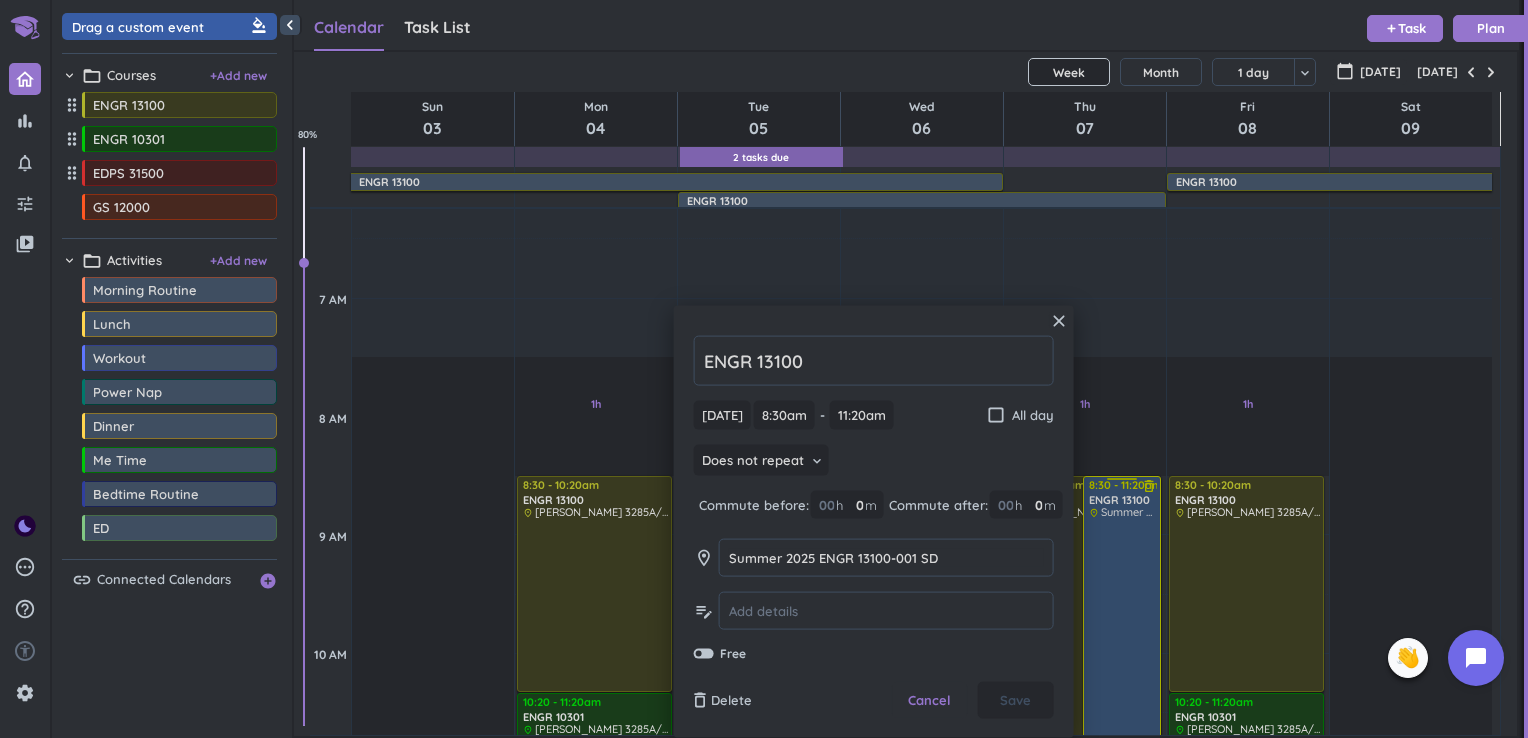 click at bounding box center [1122, 482] 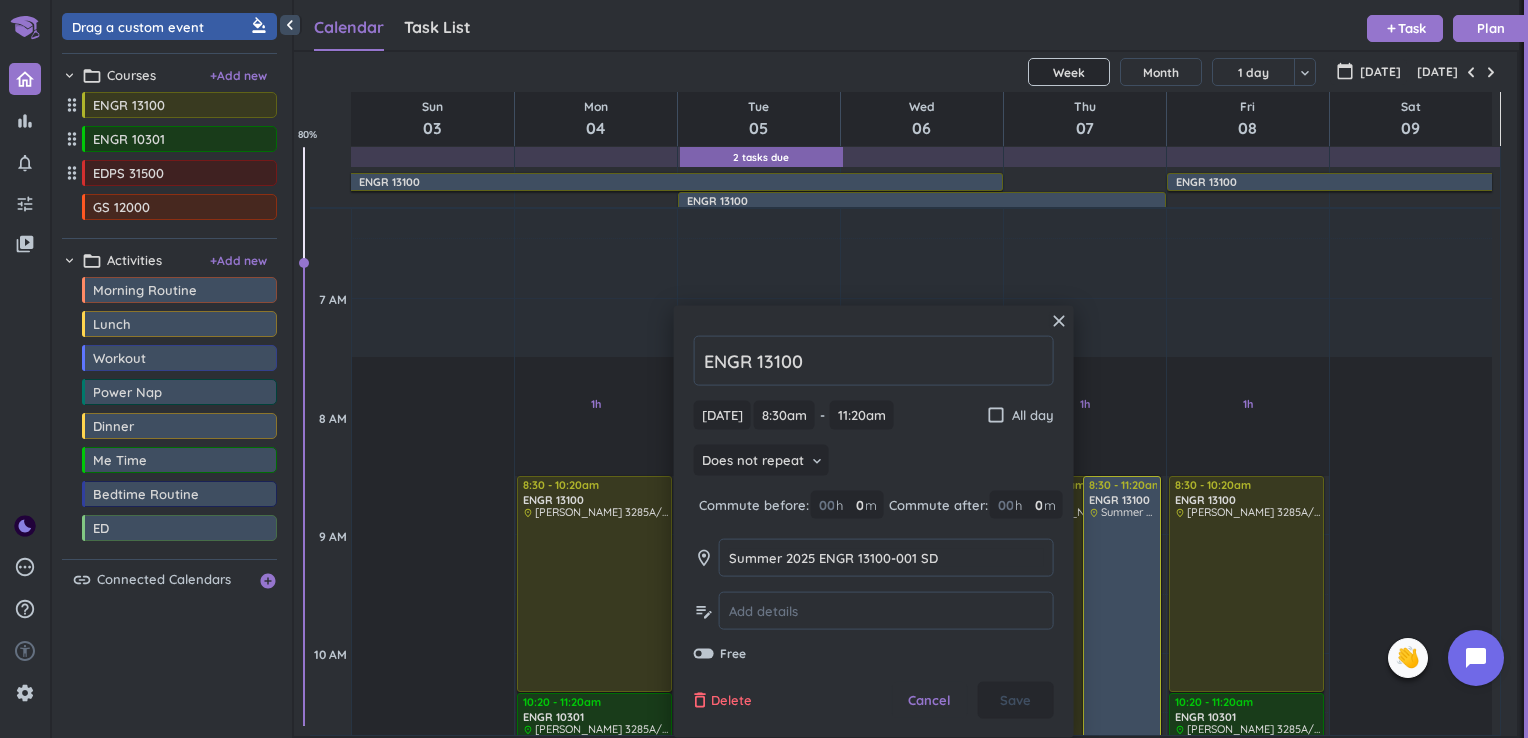 click on "Delete" at bounding box center [731, 700] 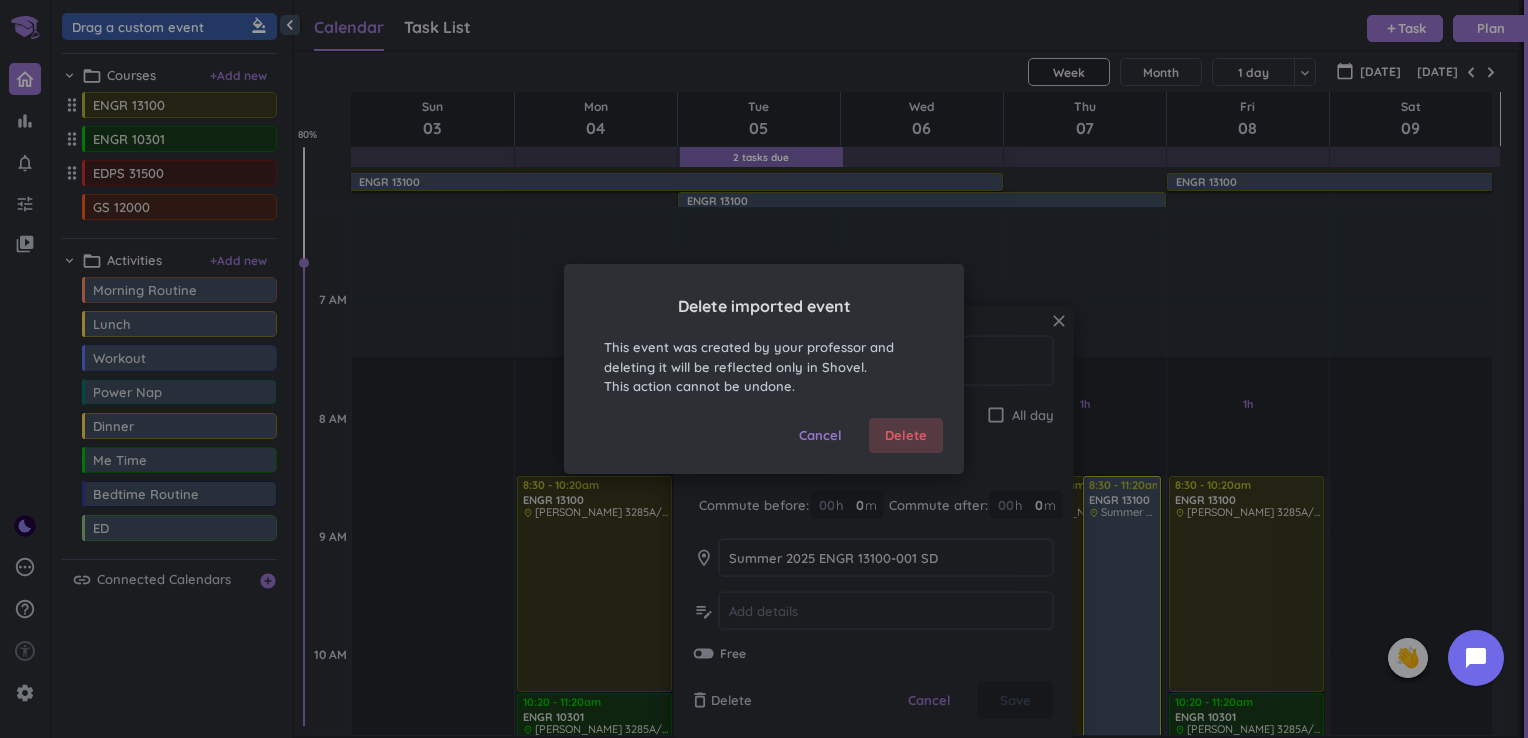 click on "Delete" at bounding box center (906, 436) 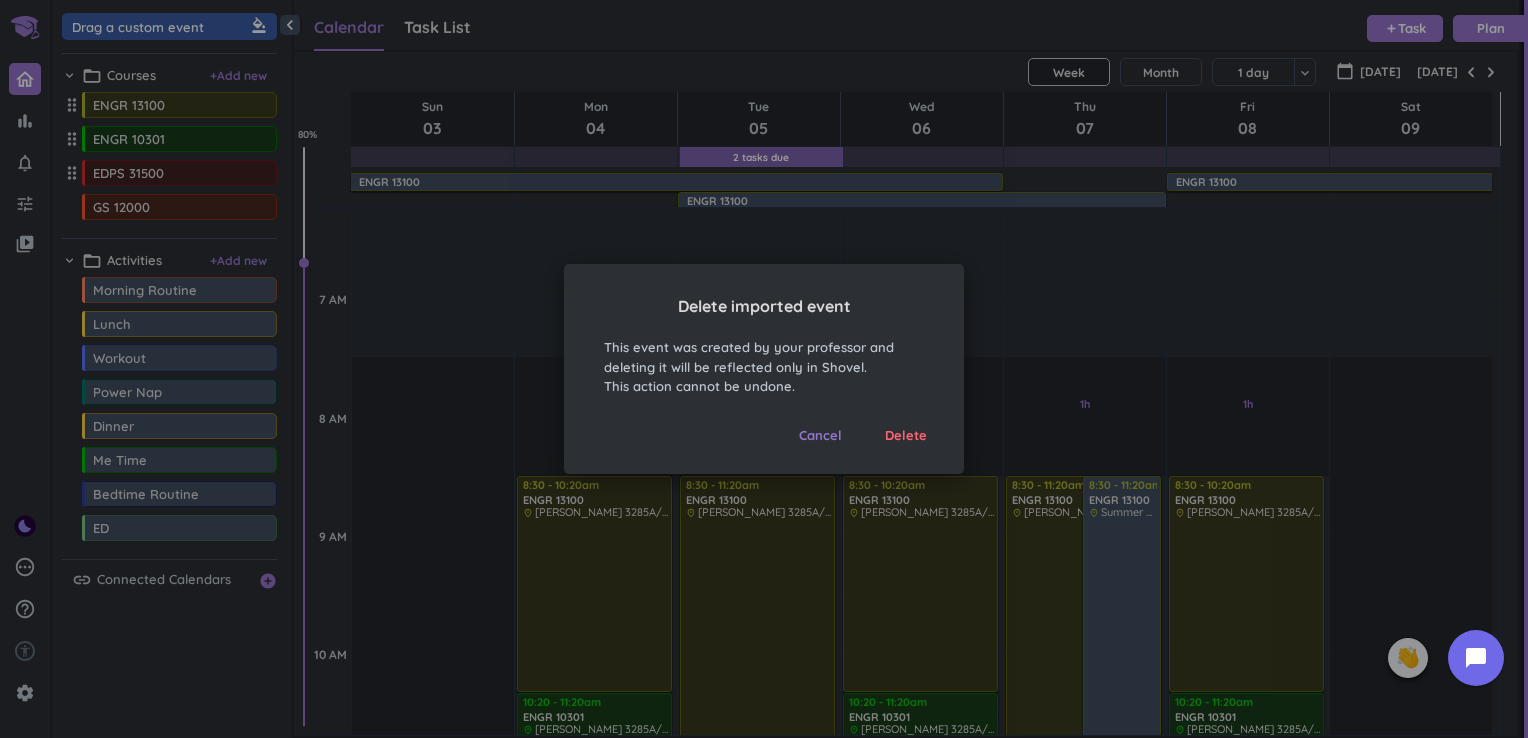 click on "Delete" at bounding box center [906, 436] 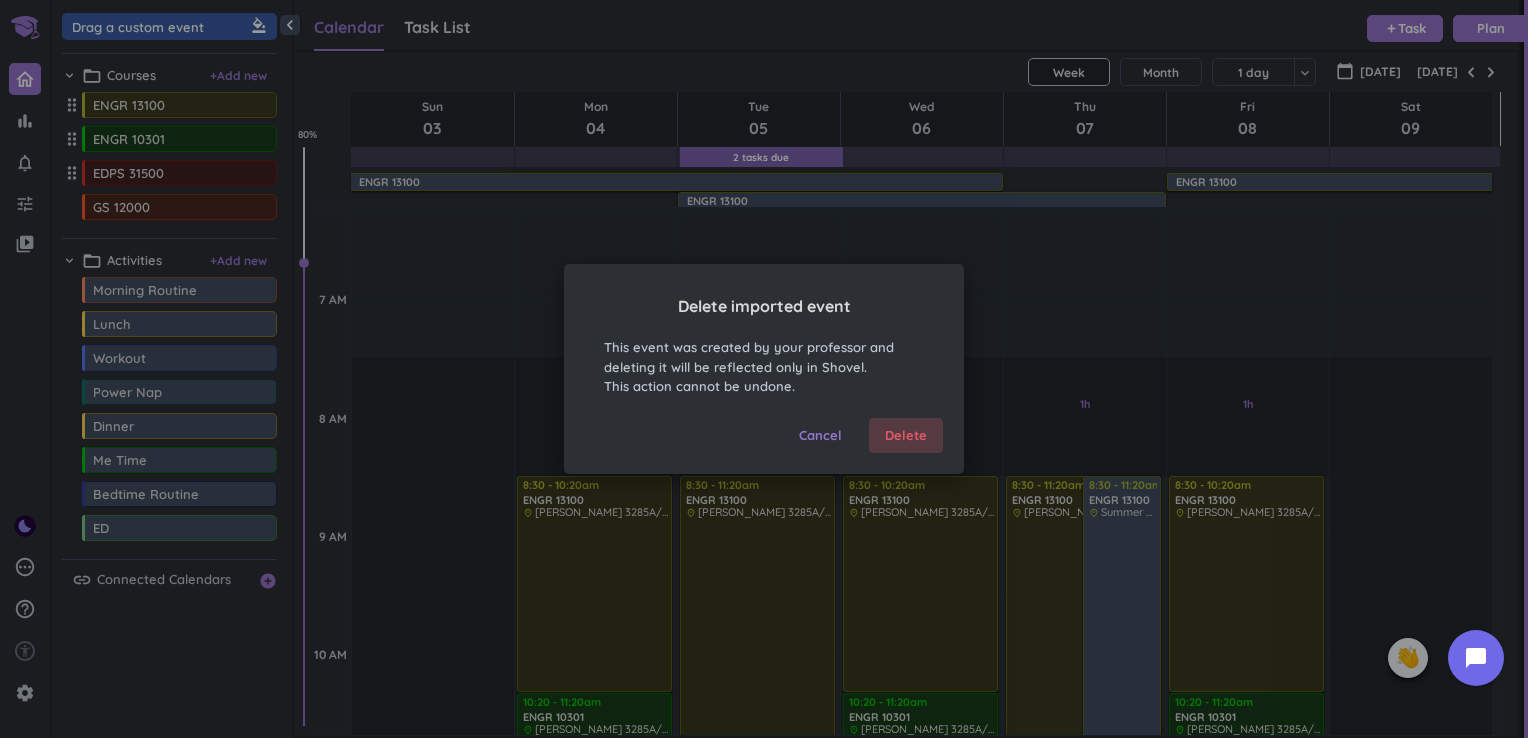 click on "Delete" at bounding box center (906, 436) 